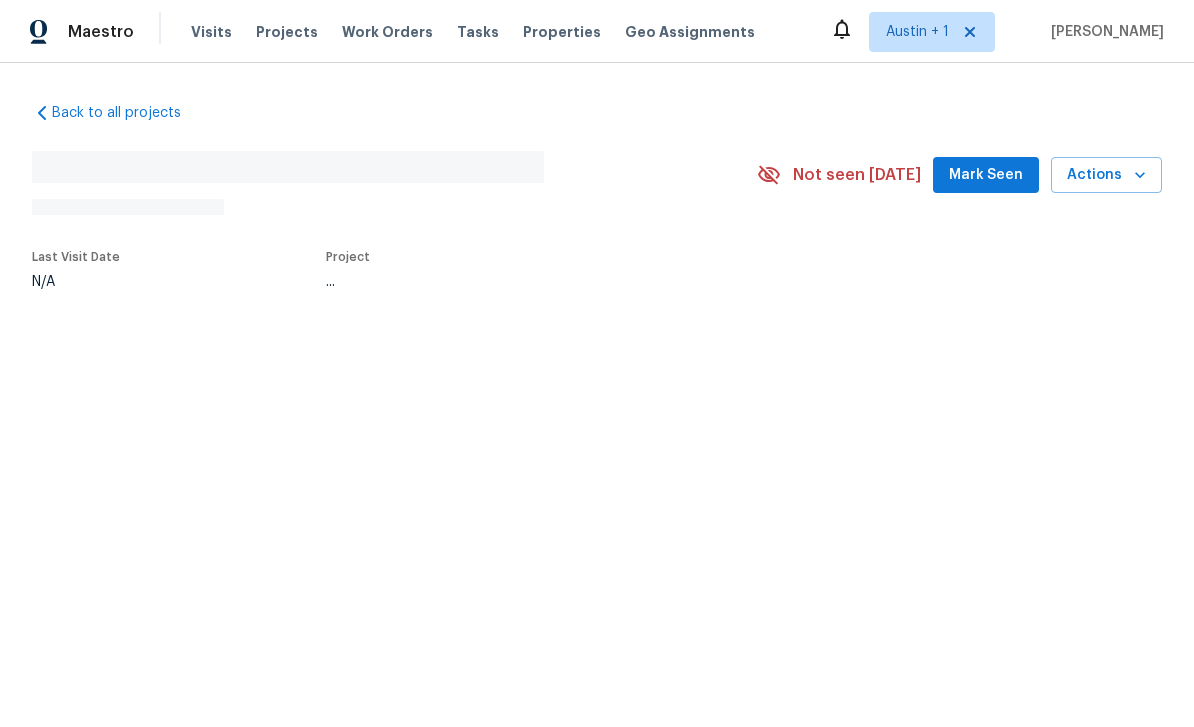scroll, scrollTop: 0, scrollLeft: 0, axis: both 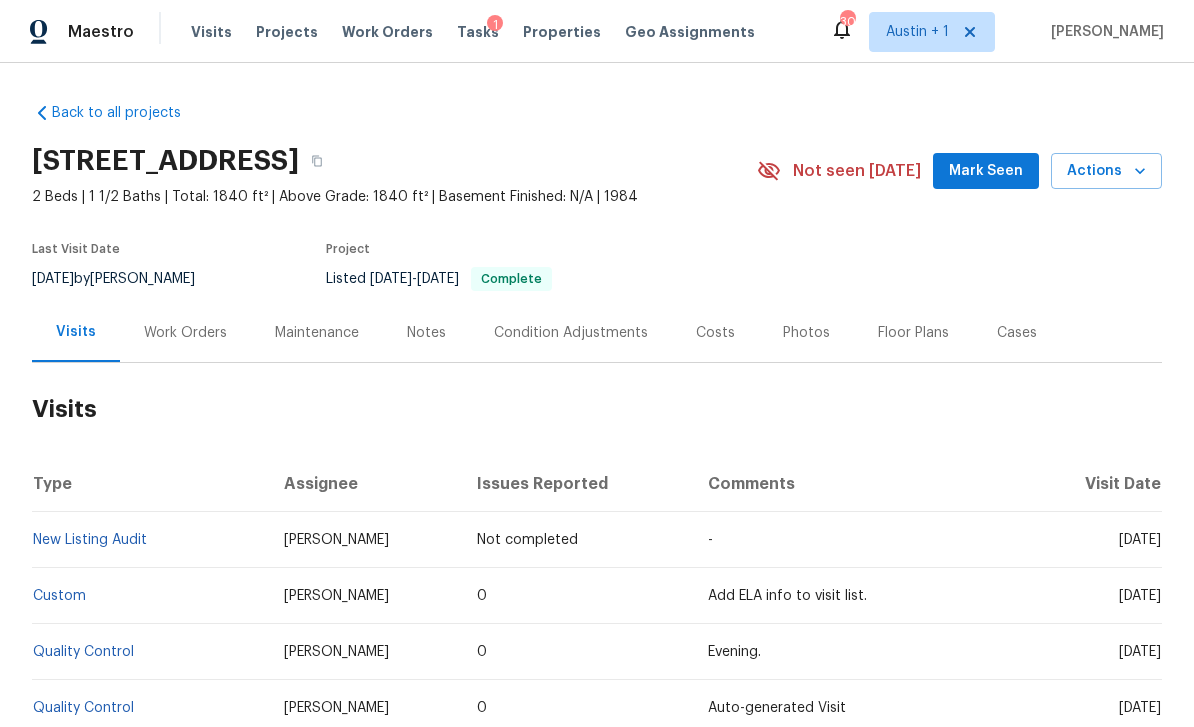 click on "Actions" at bounding box center (1106, 171) 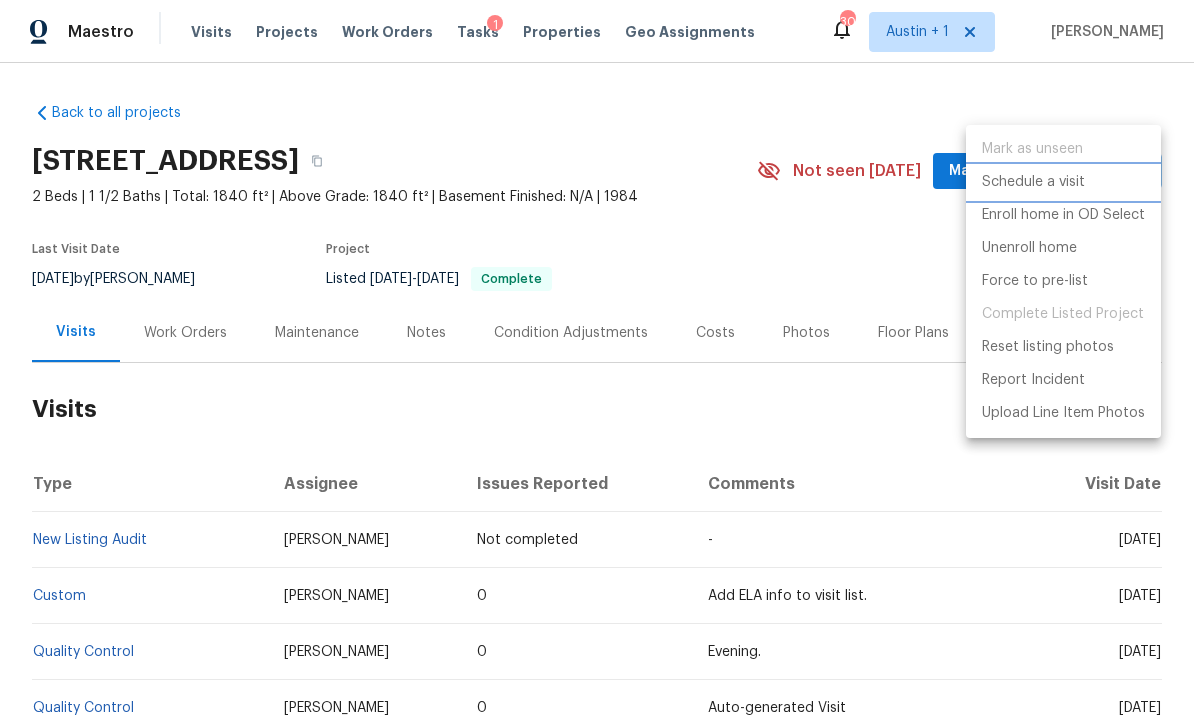 click on "Schedule a visit" at bounding box center [1033, 182] 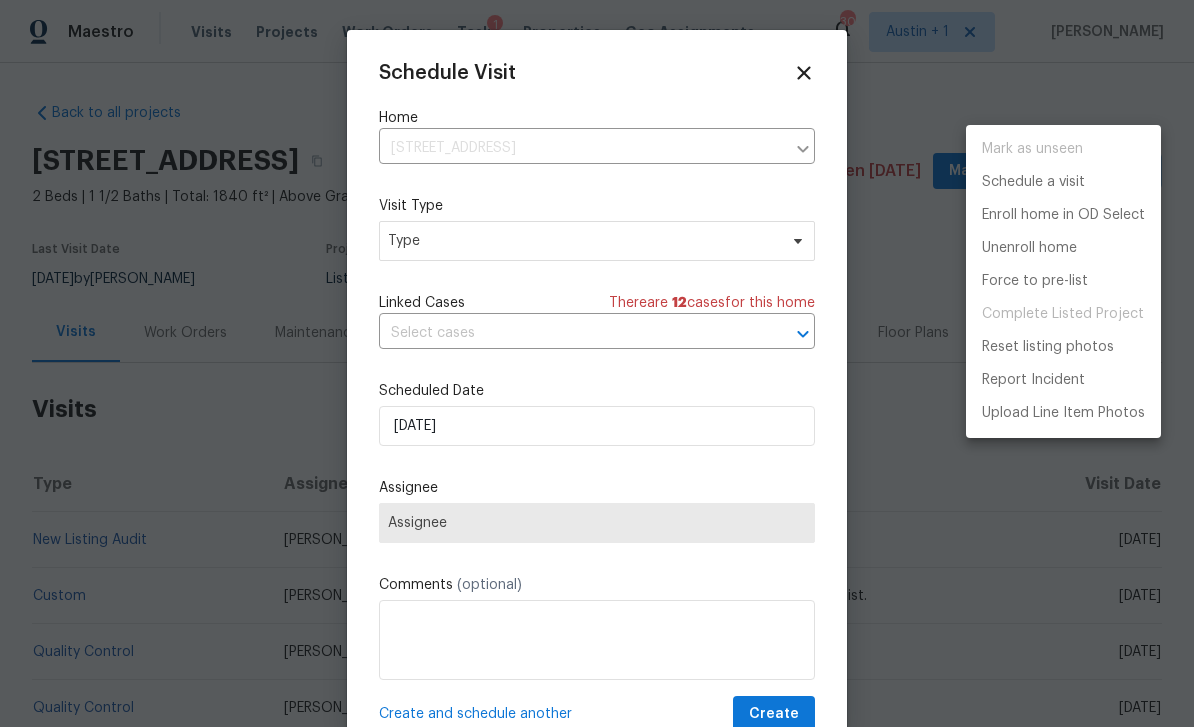 click at bounding box center [597, 363] 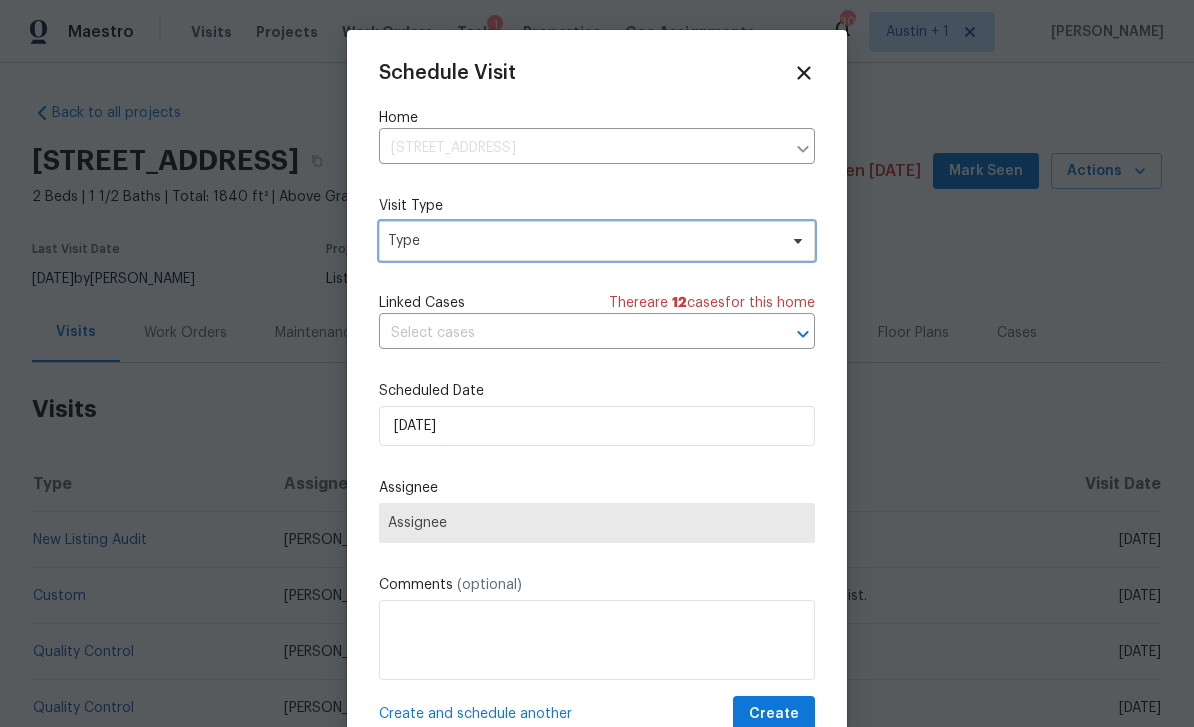 click on "Type" at bounding box center [582, 241] 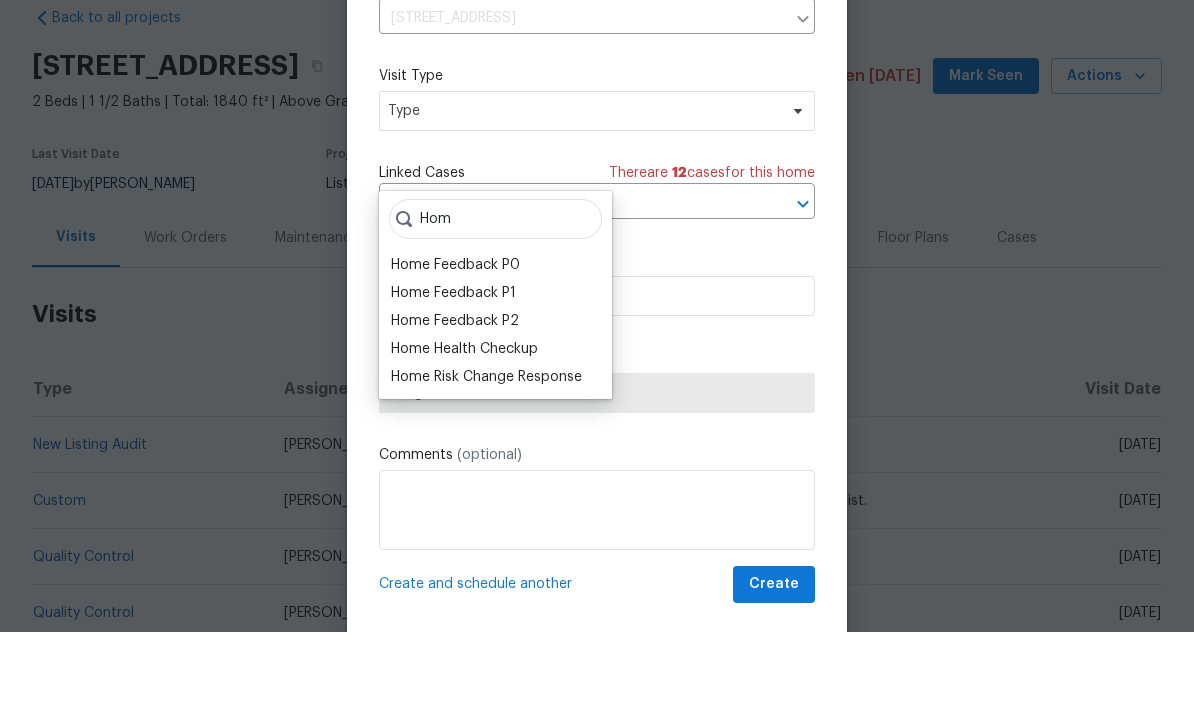 scroll, scrollTop: 39, scrollLeft: 0, axis: vertical 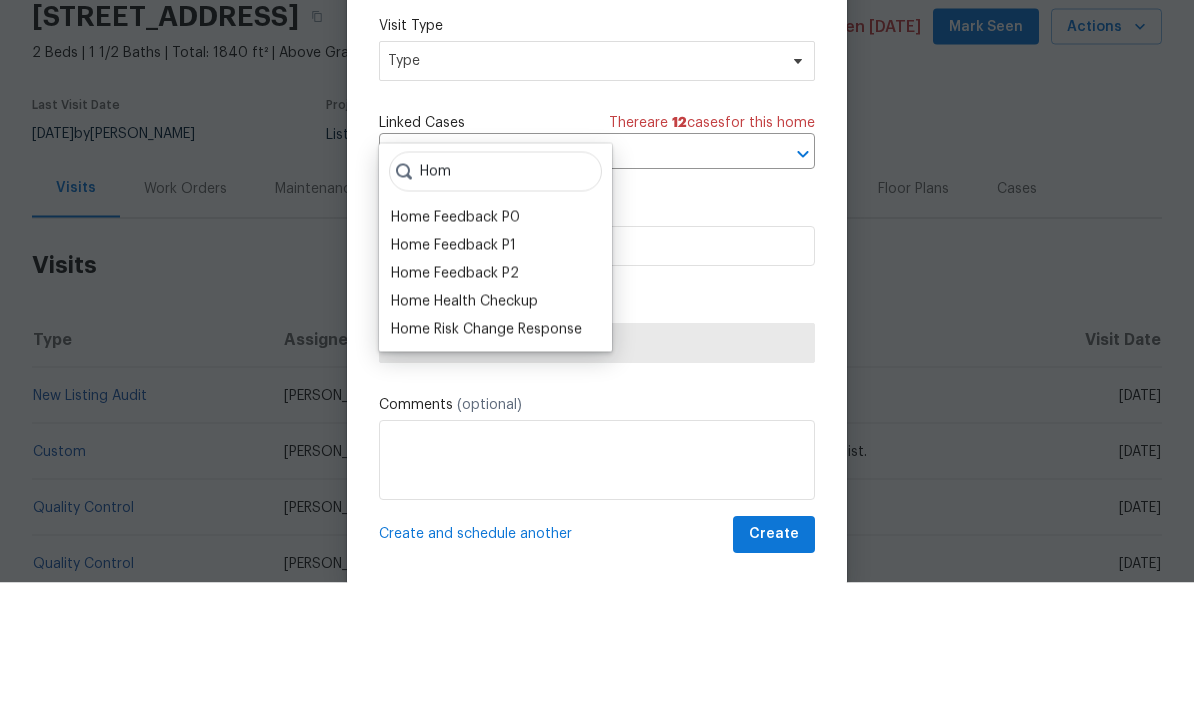 type on "Hom" 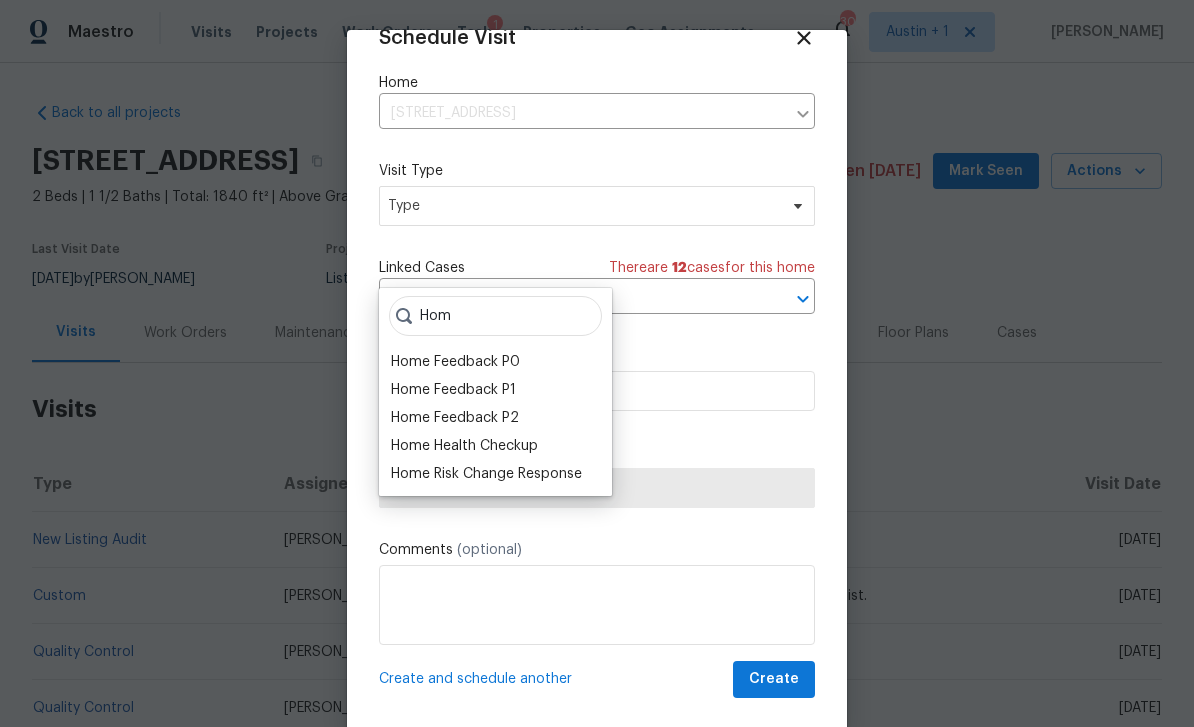 click on "Home Health Checkup" at bounding box center (464, 446) 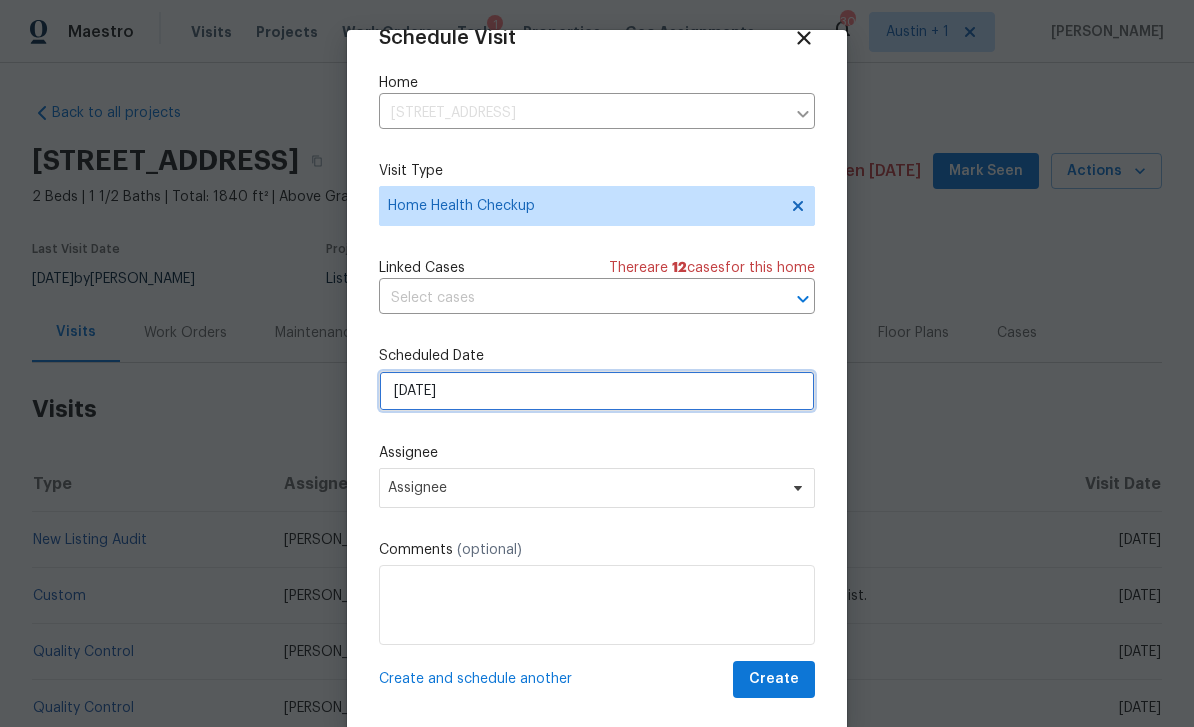 click on "[DATE]" at bounding box center [597, 391] 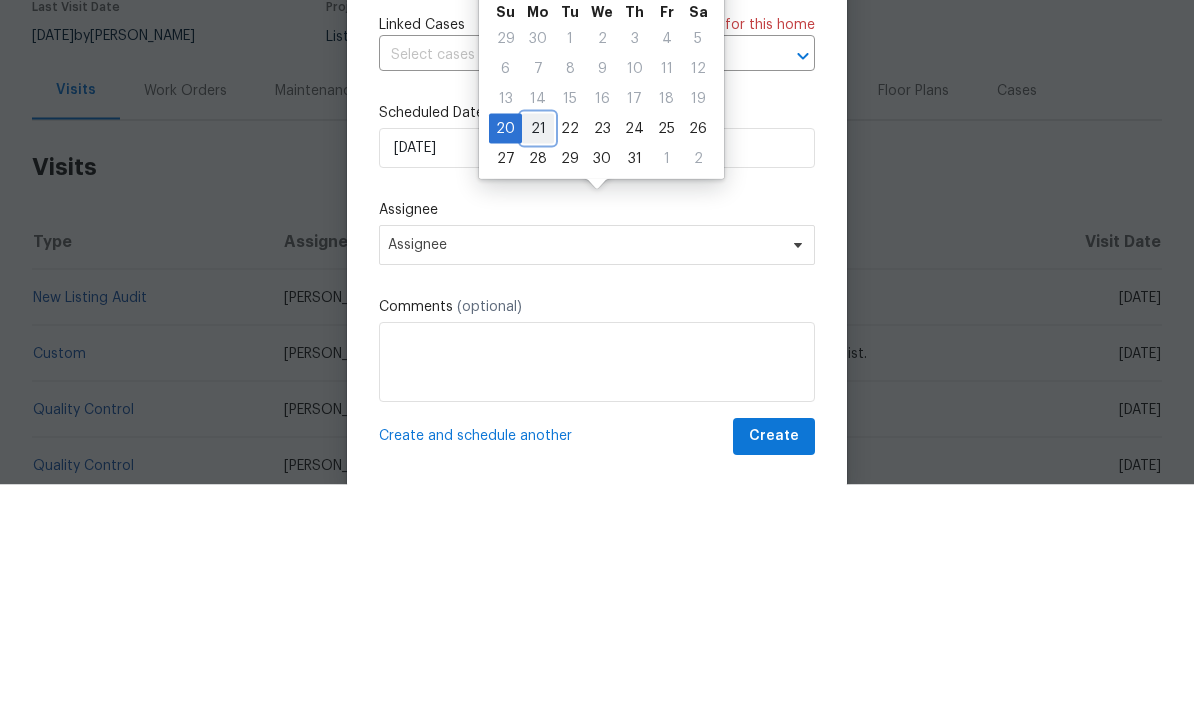 click on "21" at bounding box center (538, 371) 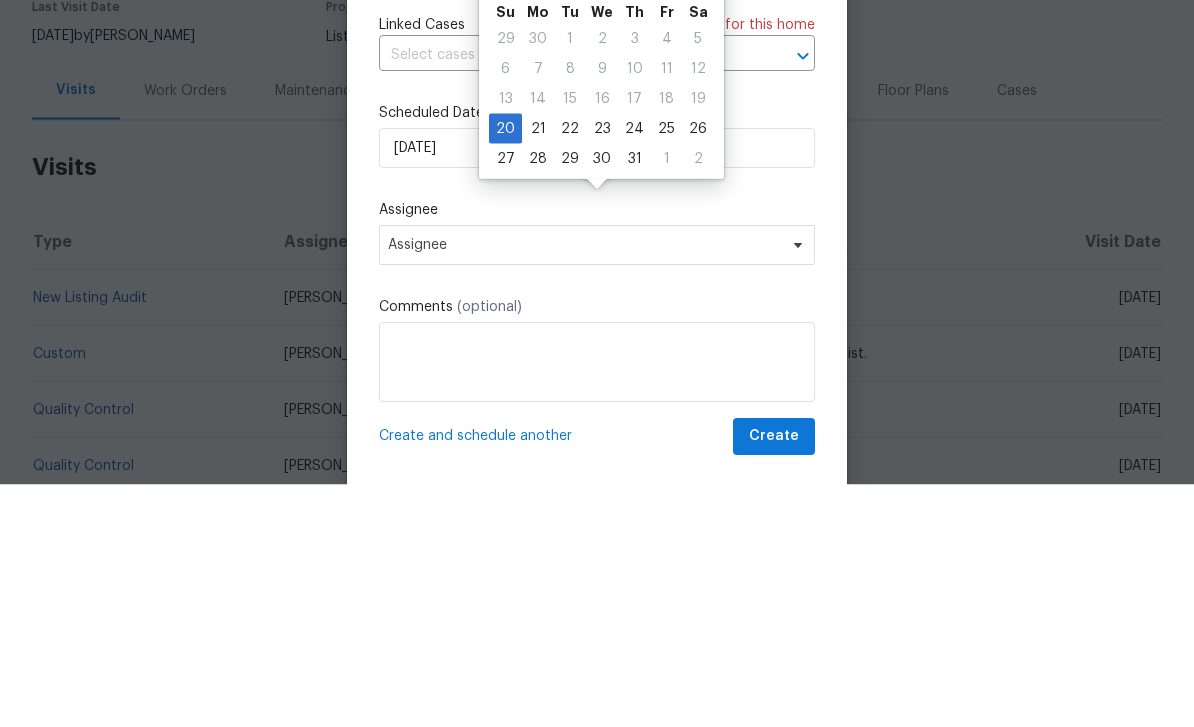type on "[DATE]" 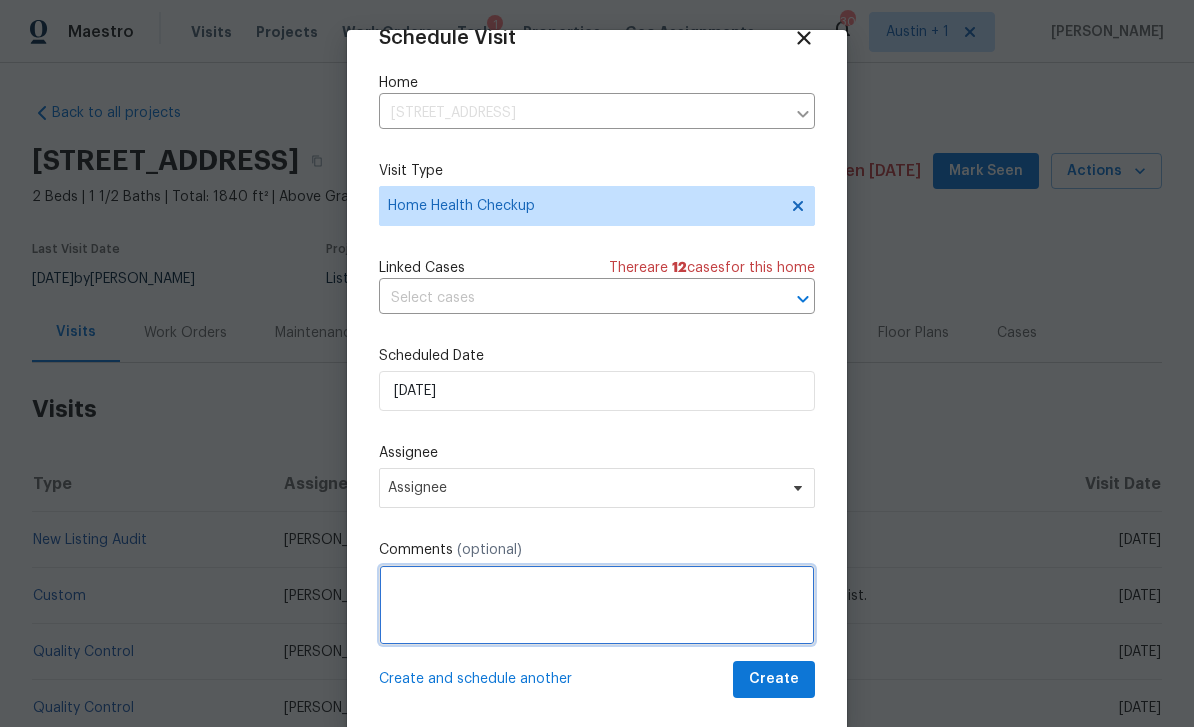 click at bounding box center (597, 605) 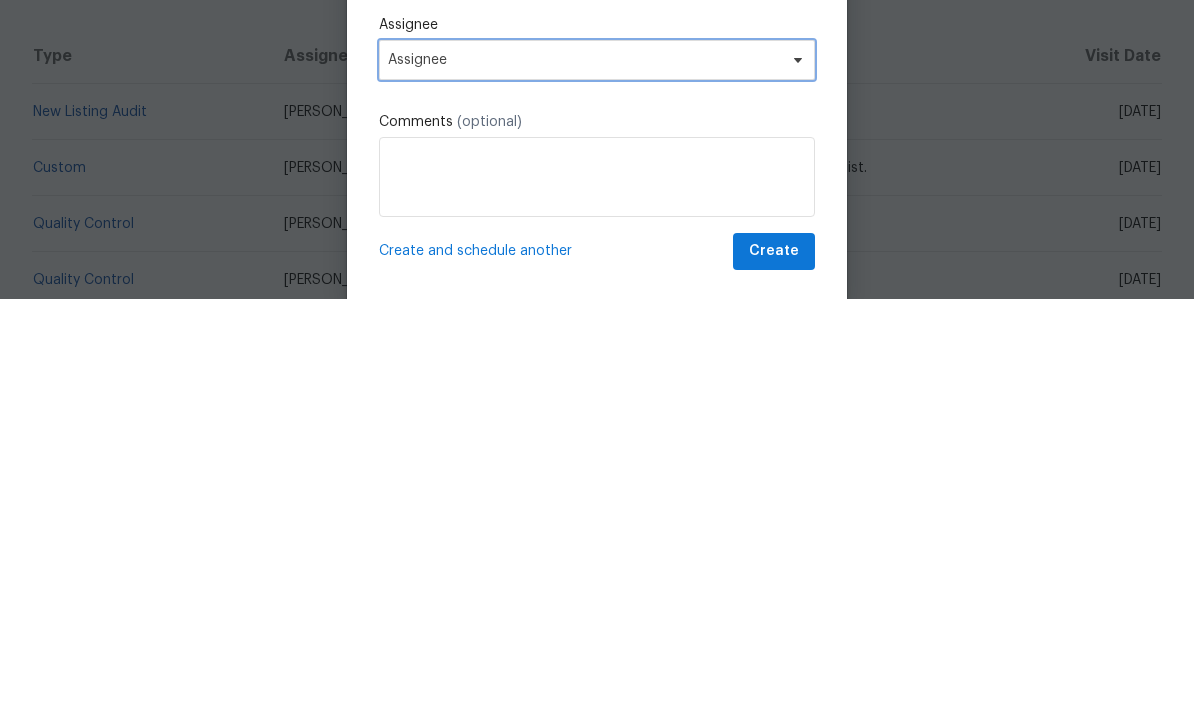 click on "Assignee" at bounding box center (597, 488) 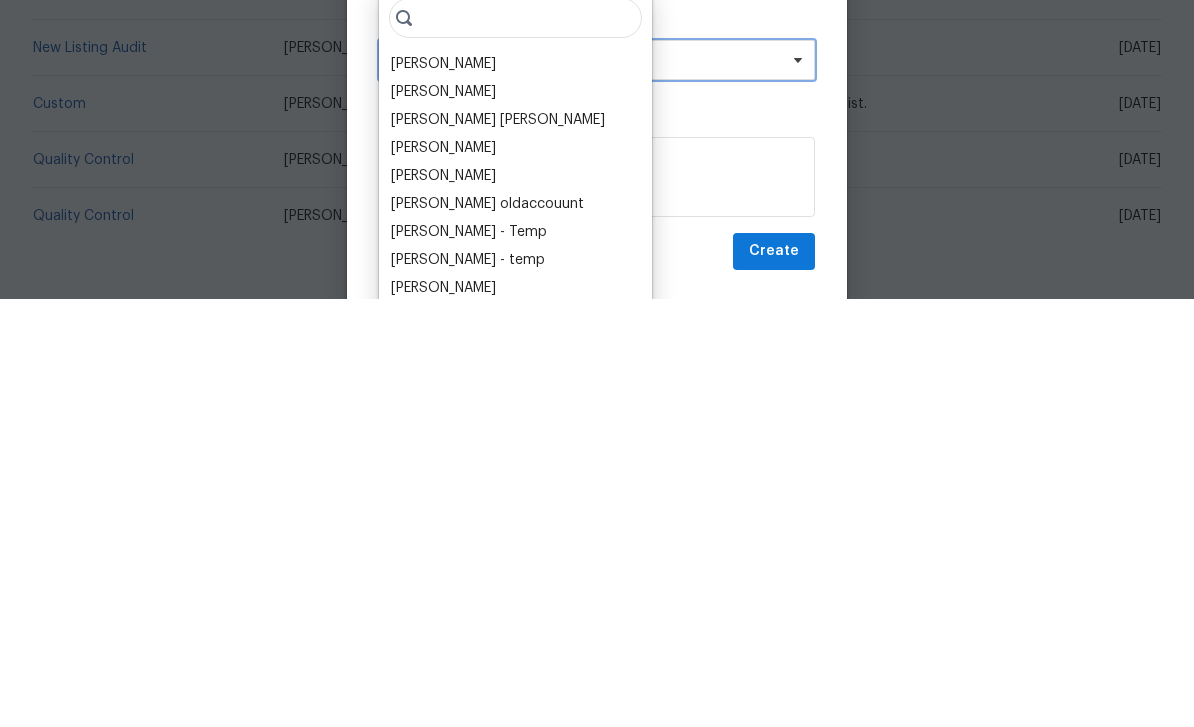 click on "Assignee" at bounding box center (597, 488) 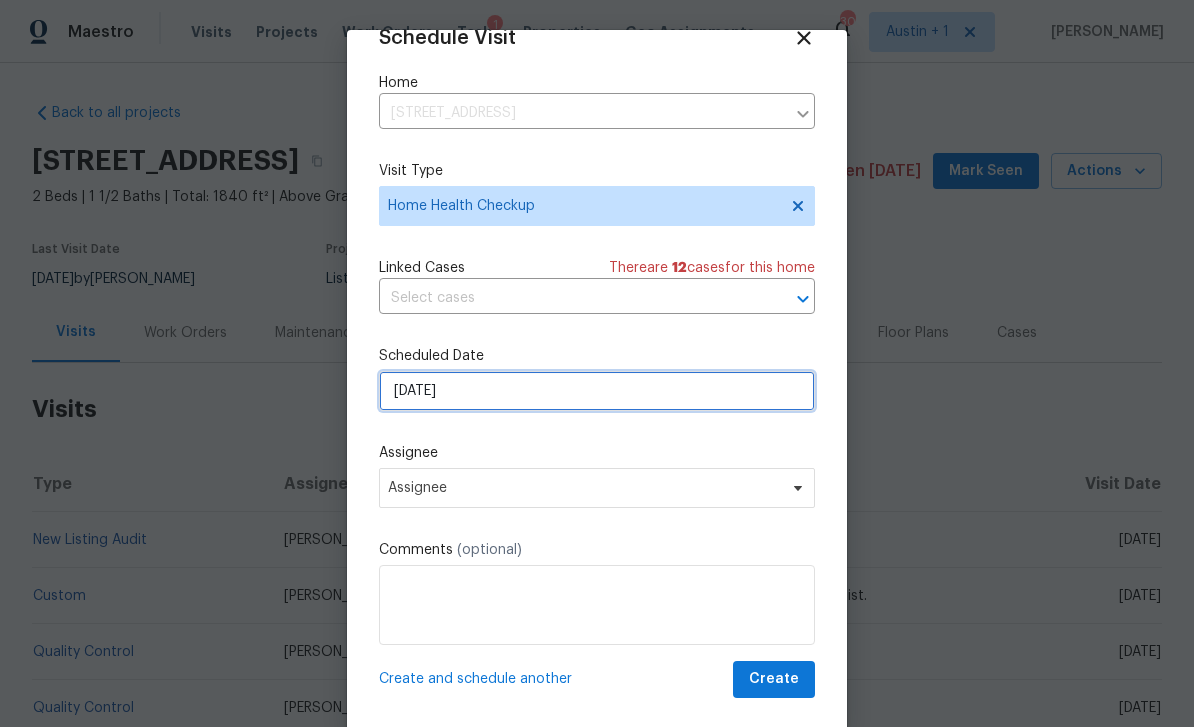 click on "[DATE]" at bounding box center (597, 391) 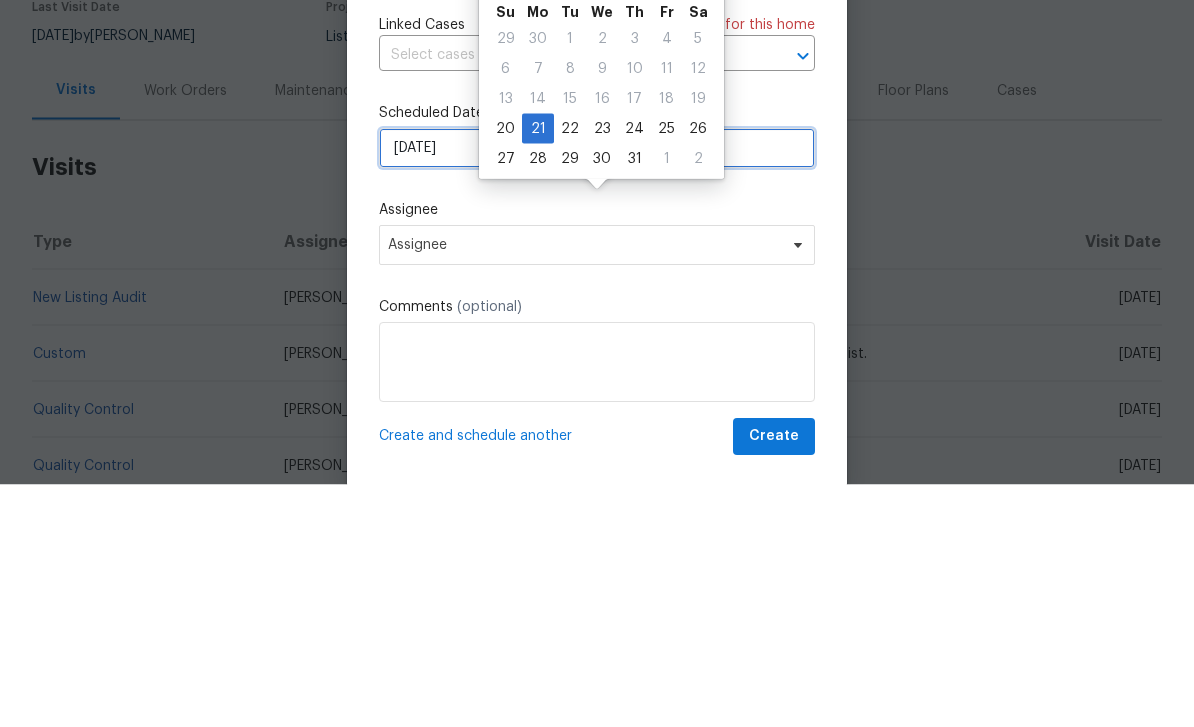 click on "[DATE]" at bounding box center (597, 391) 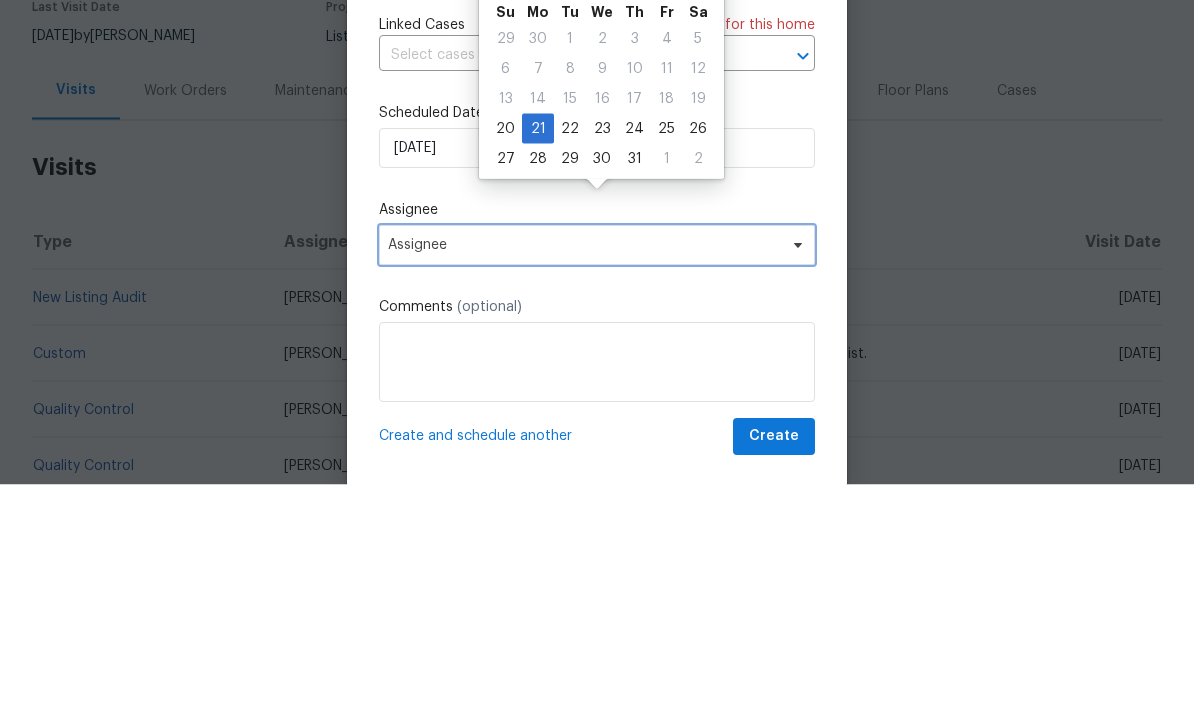 click on "Assignee" at bounding box center (597, 488) 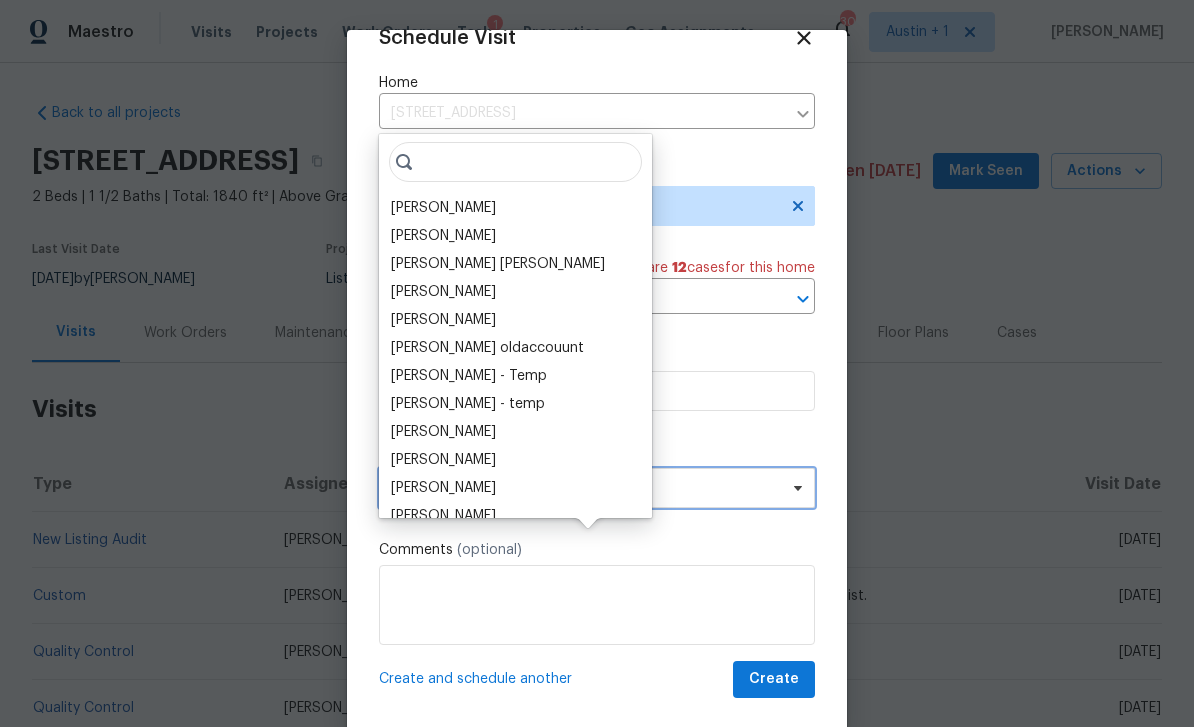 click on "Assignee" at bounding box center (584, 488) 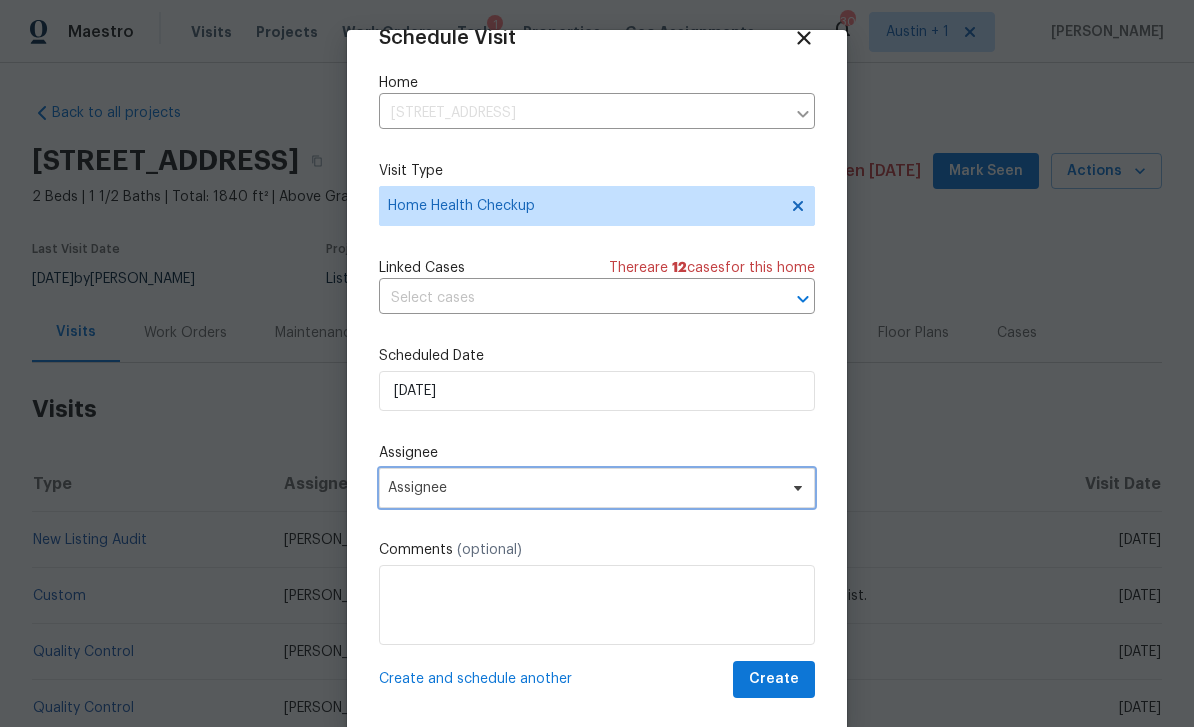 click on "Assignee" at bounding box center (584, 488) 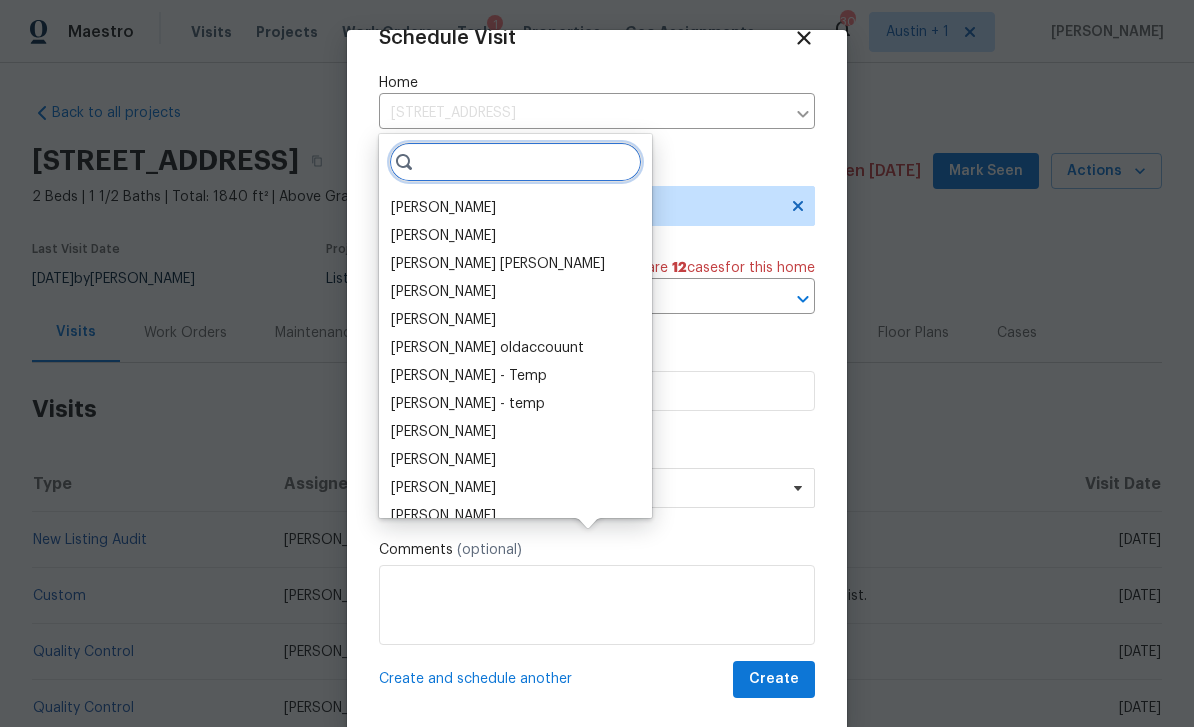 click at bounding box center [515, 162] 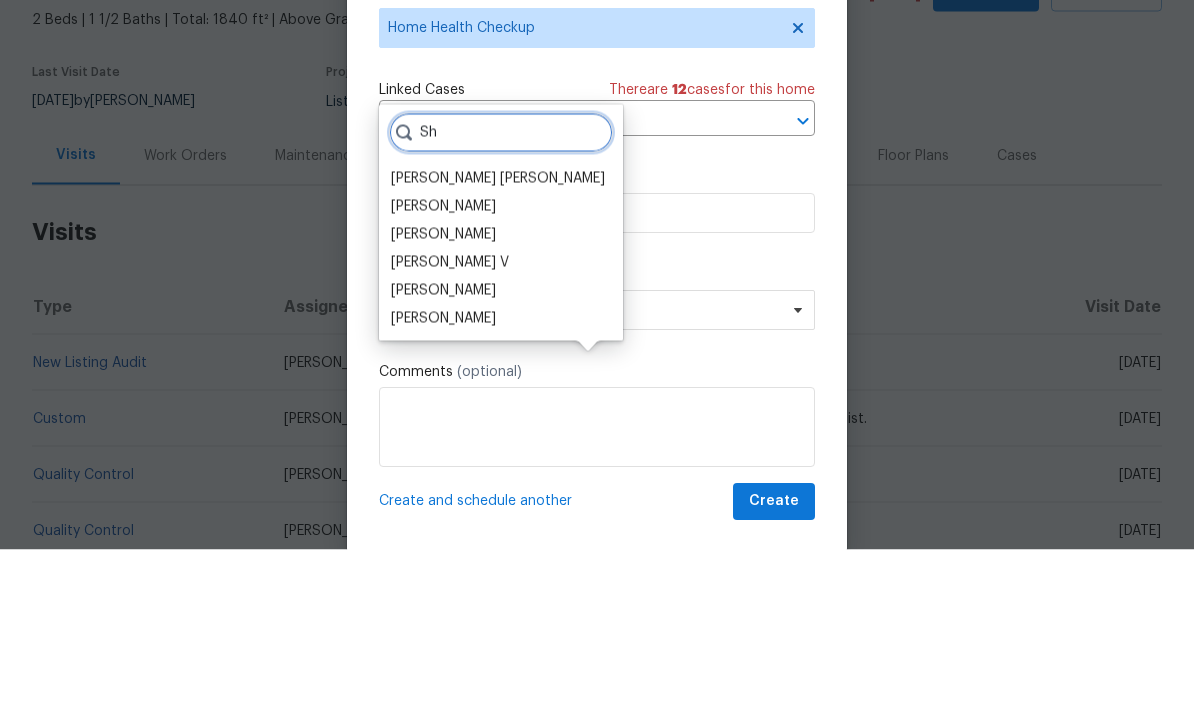 type on "Sh" 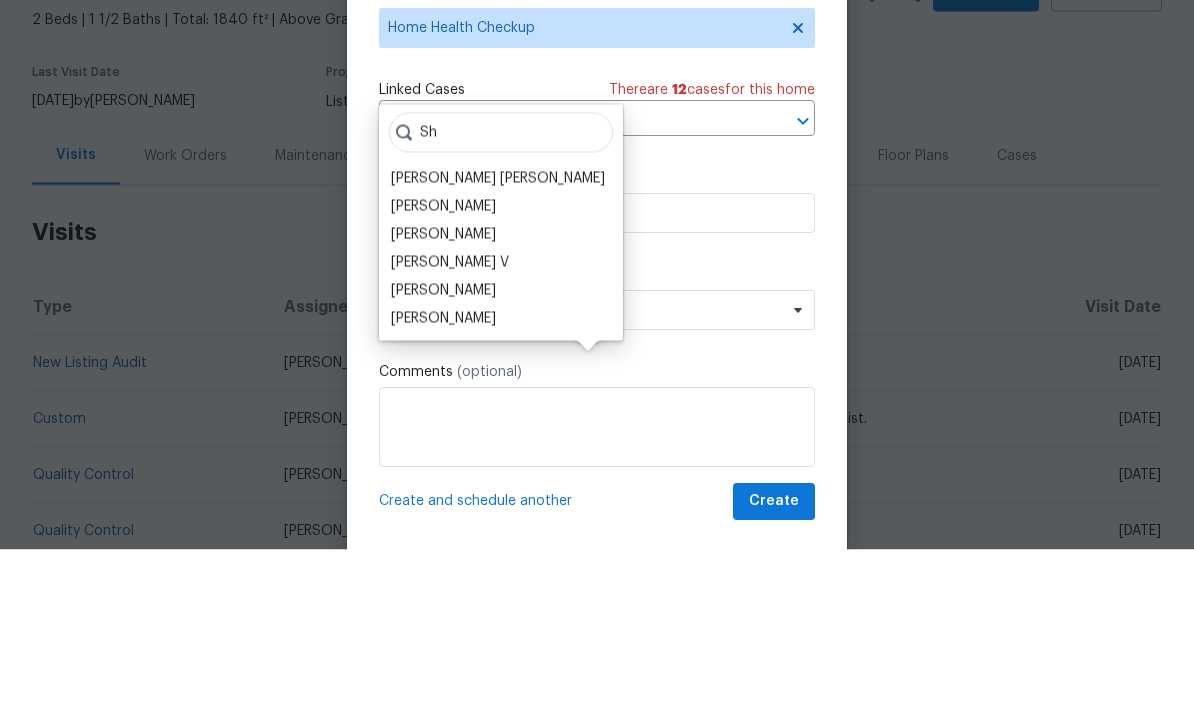 click on "[PERSON_NAME]" at bounding box center [501, 496] 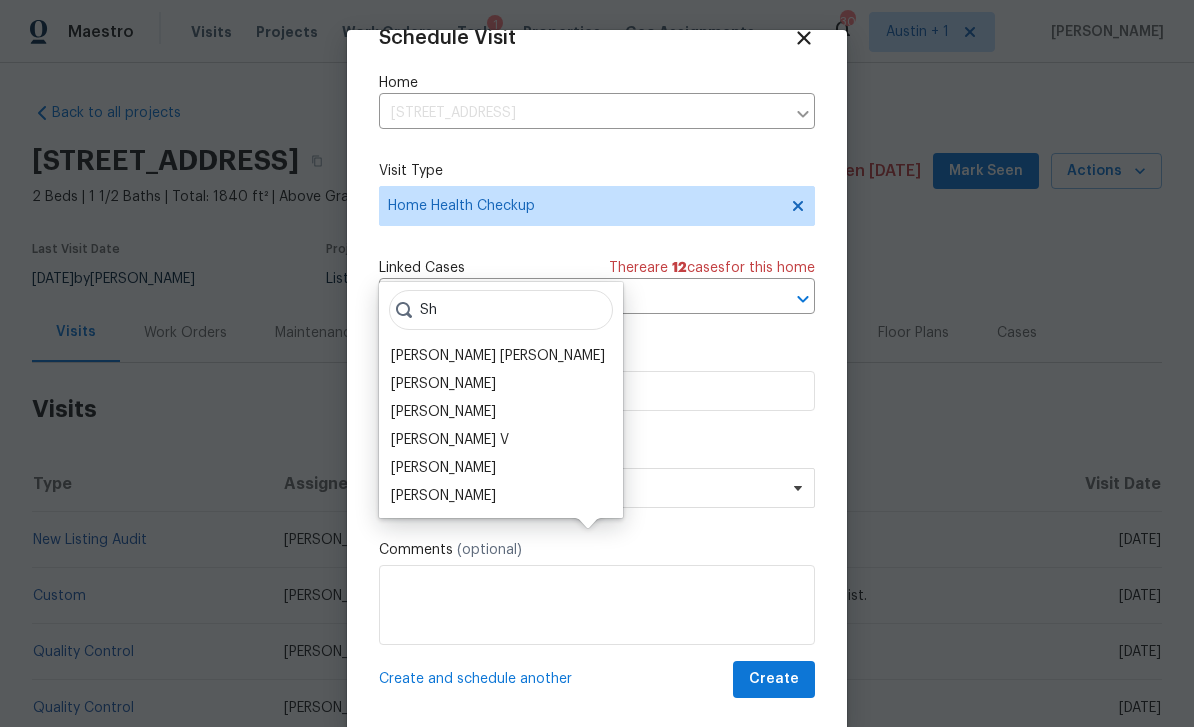 click on "[PERSON_NAME]" at bounding box center [501, 496] 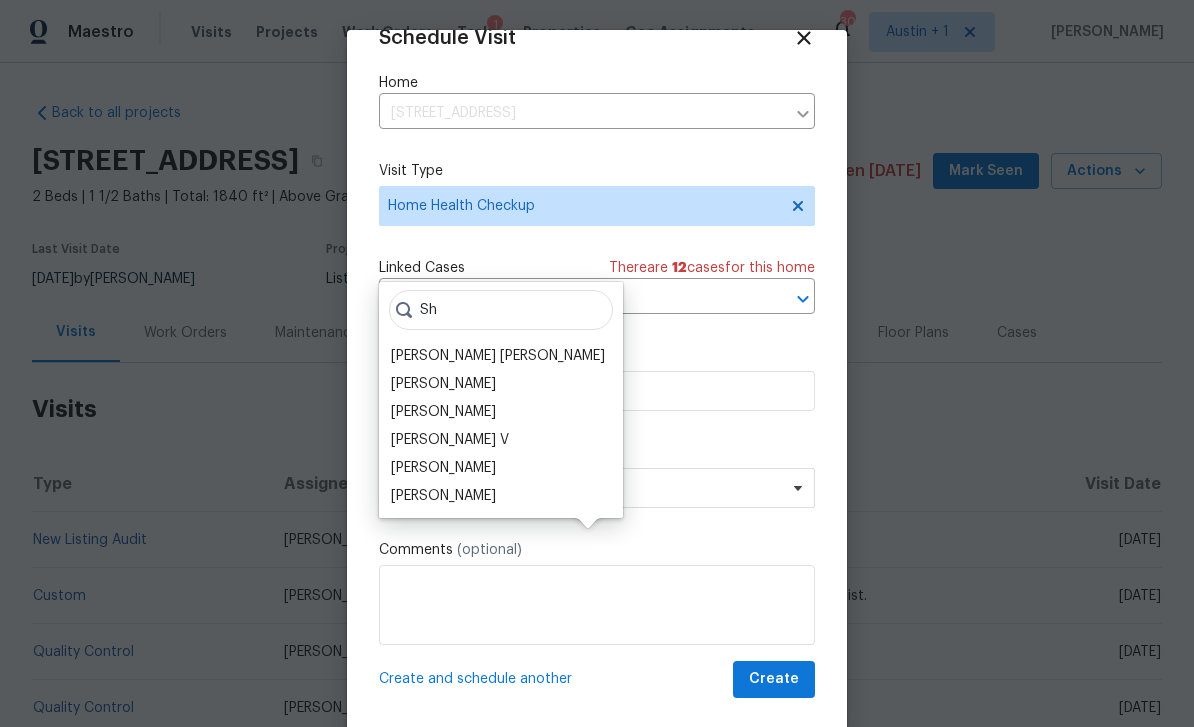click on "[PERSON_NAME]" at bounding box center (443, 496) 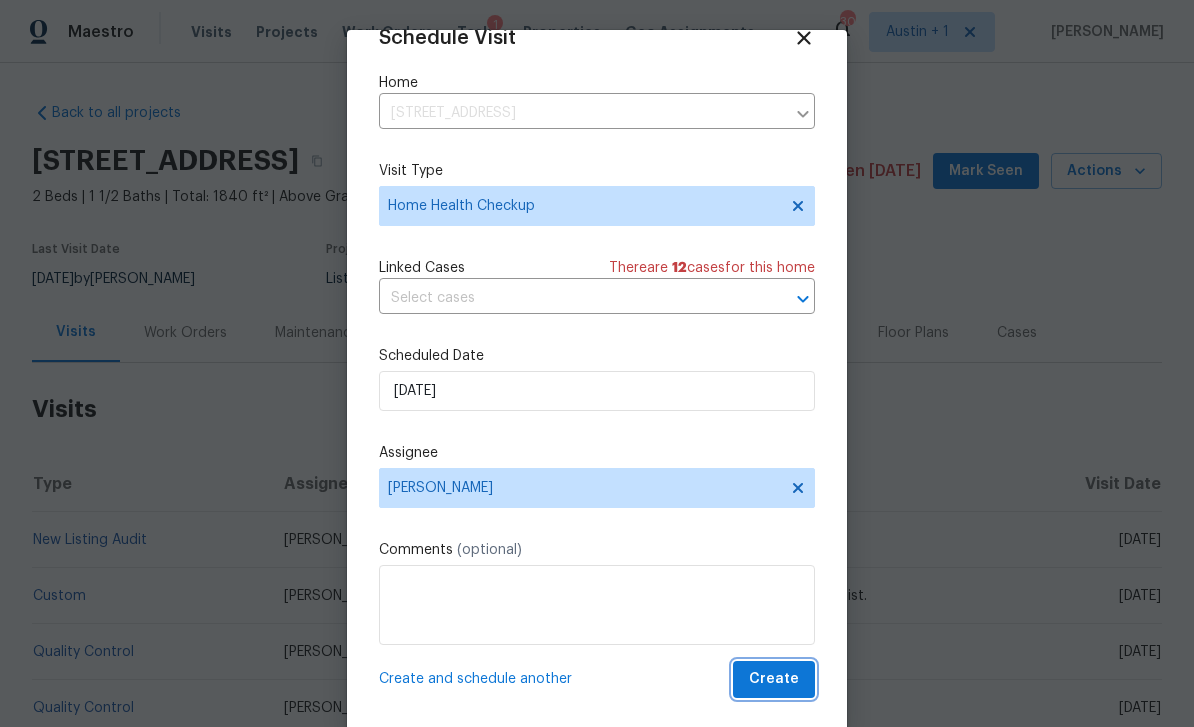 click on "Create" at bounding box center [774, 679] 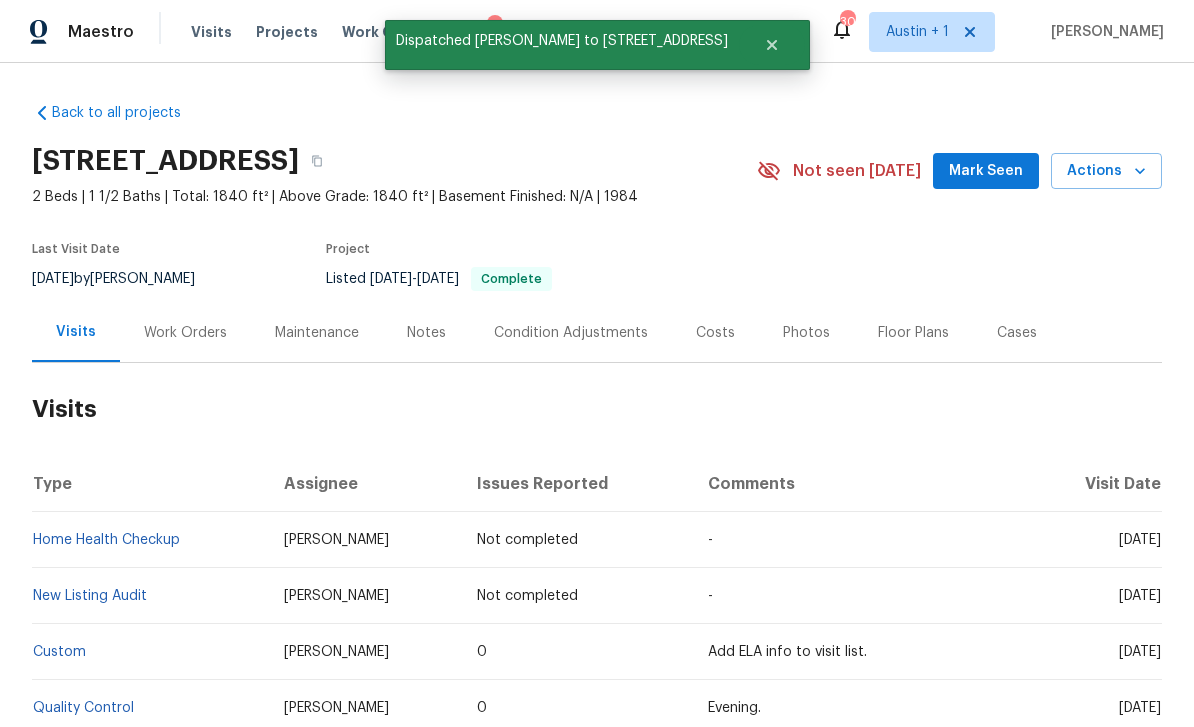 scroll, scrollTop: 0, scrollLeft: 0, axis: both 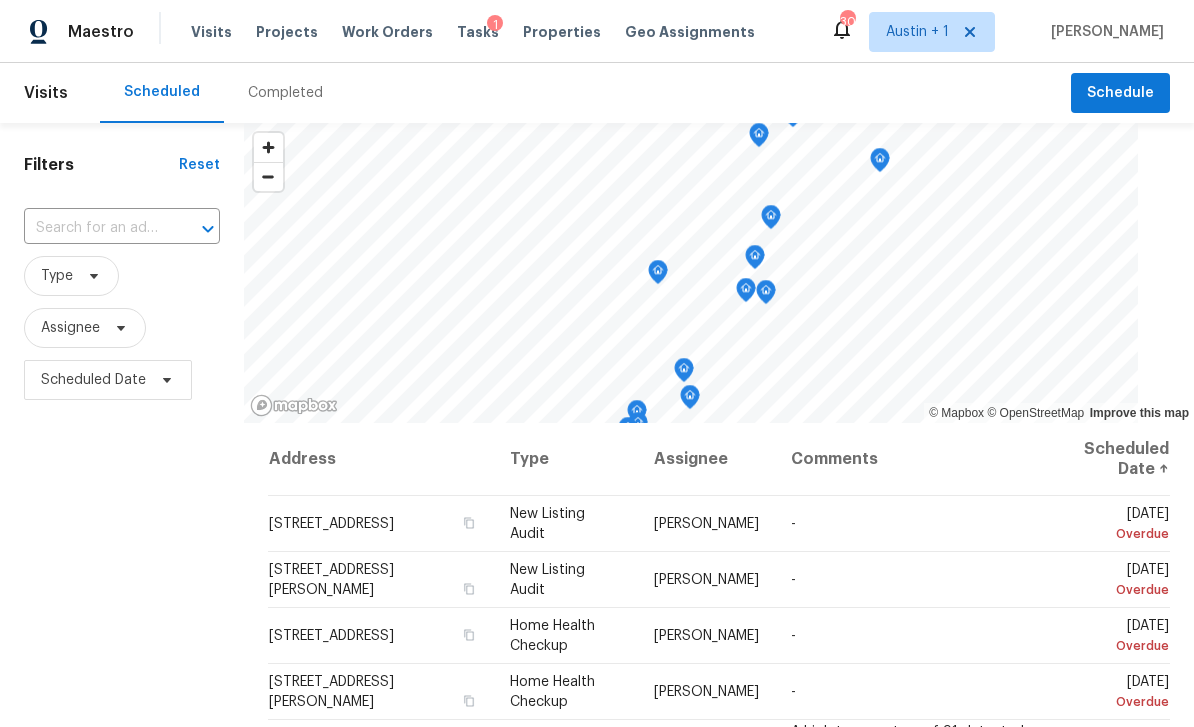 click at bounding box center [94, 228] 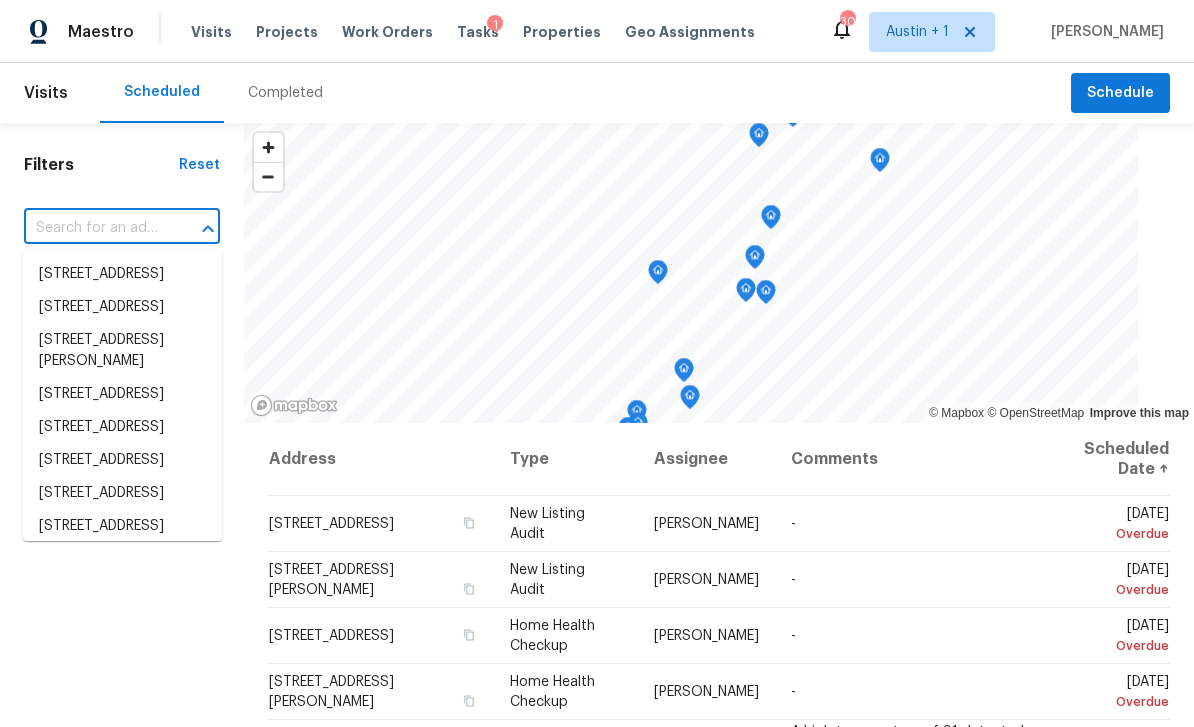 click on "Completed" at bounding box center [285, 93] 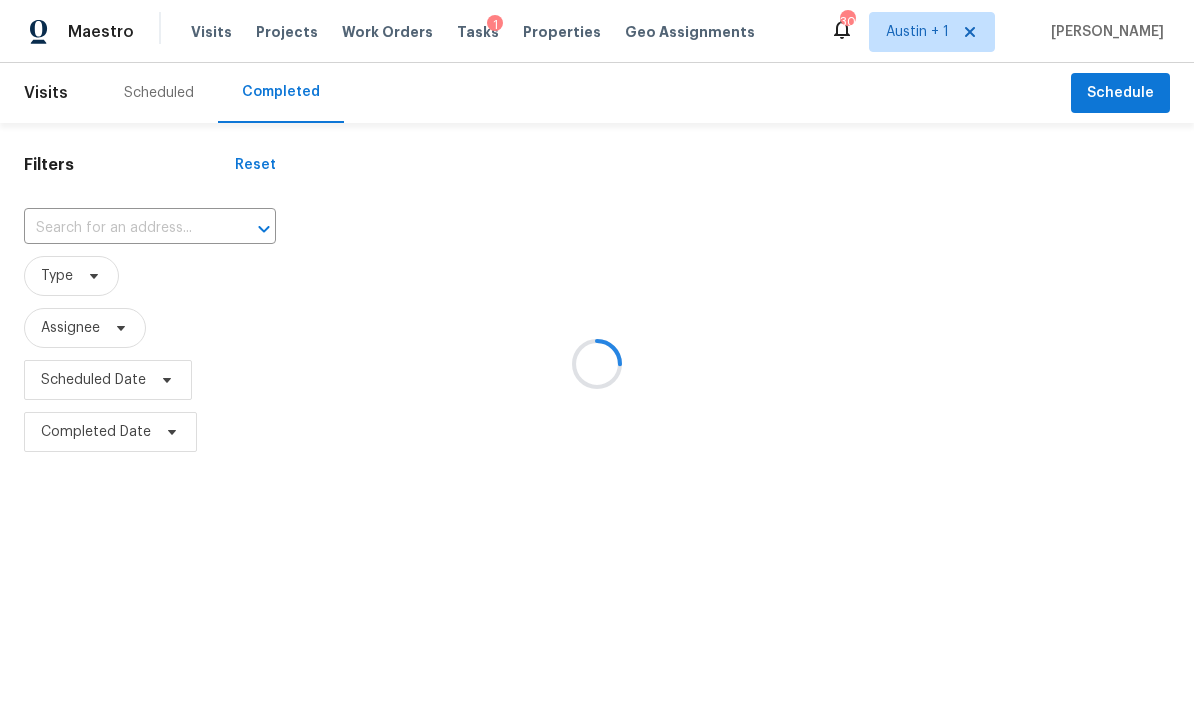 click at bounding box center (597, 363) 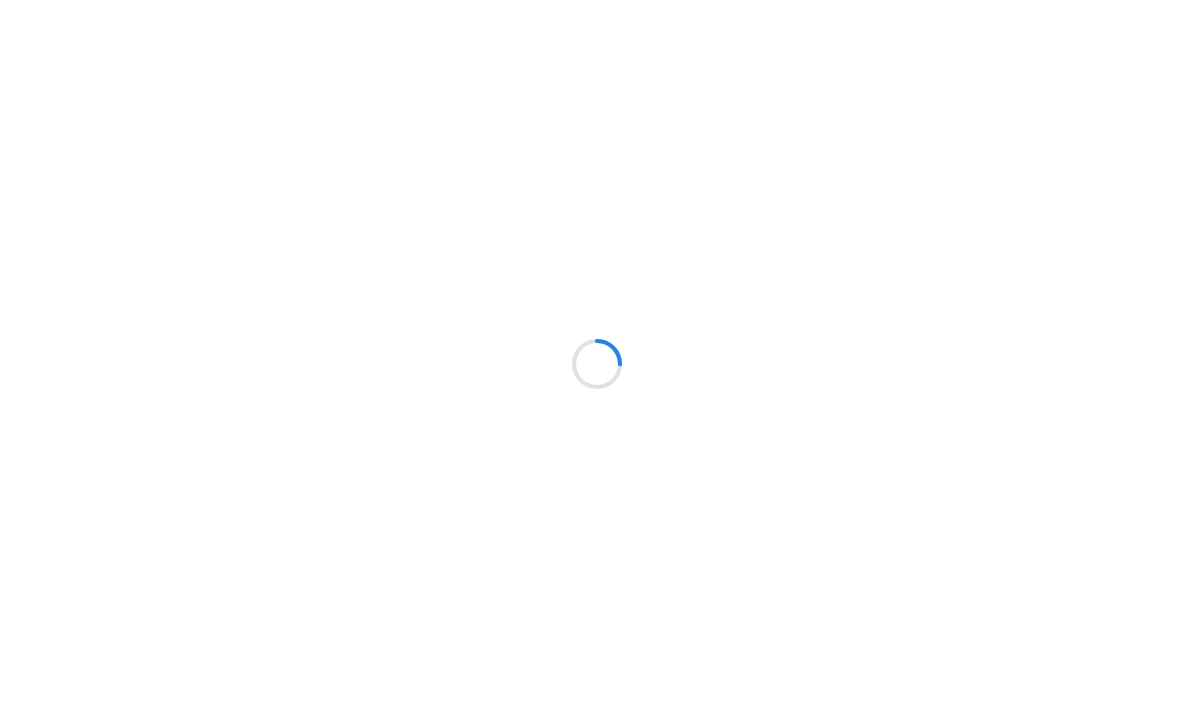 scroll, scrollTop: 0, scrollLeft: 0, axis: both 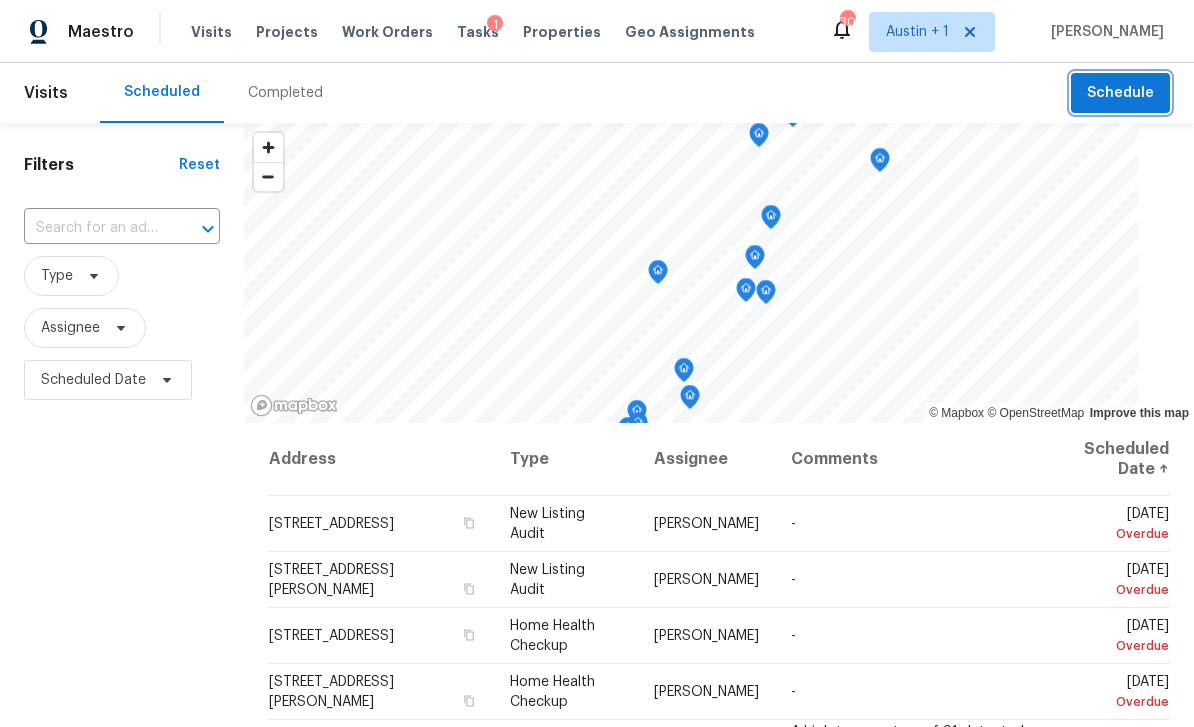 click on "Schedule" at bounding box center (1120, 93) 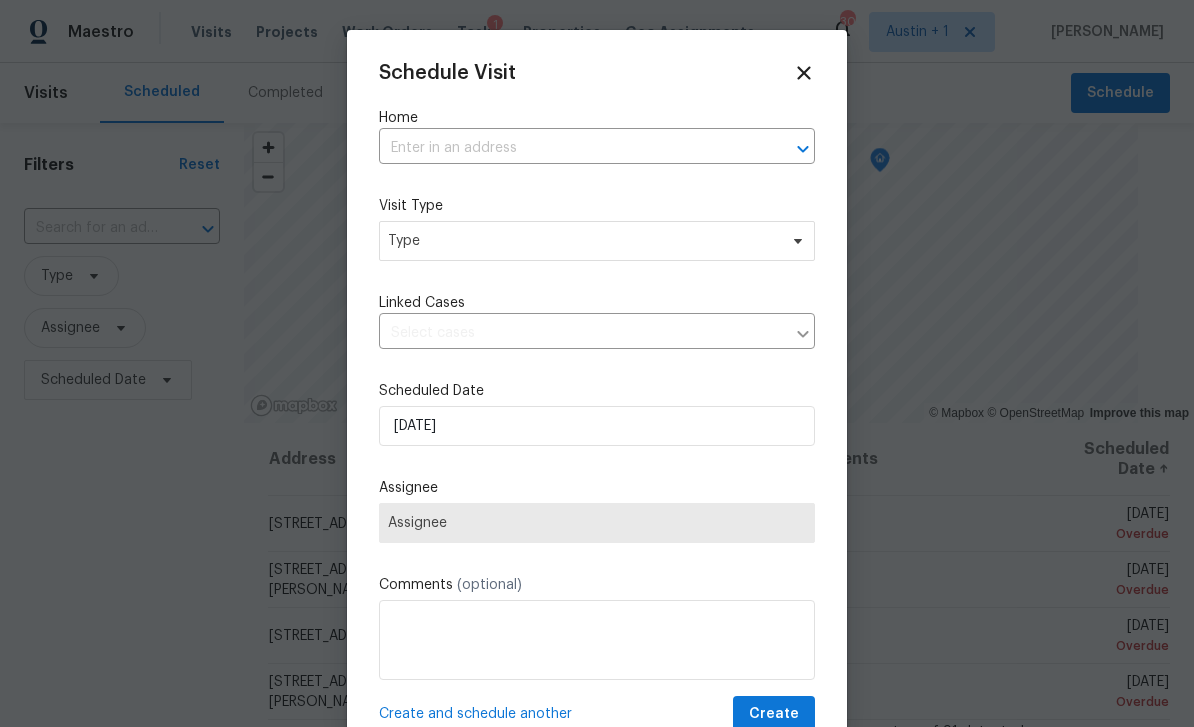 click at bounding box center (569, 148) 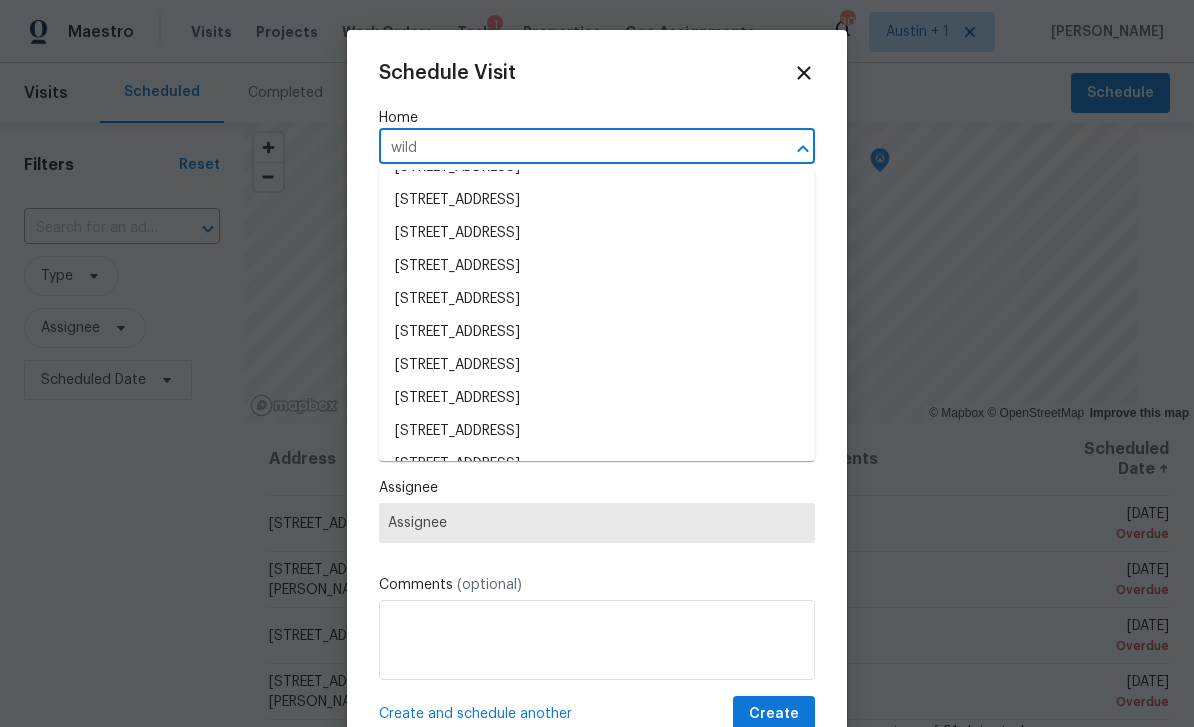 scroll, scrollTop: 661, scrollLeft: 0, axis: vertical 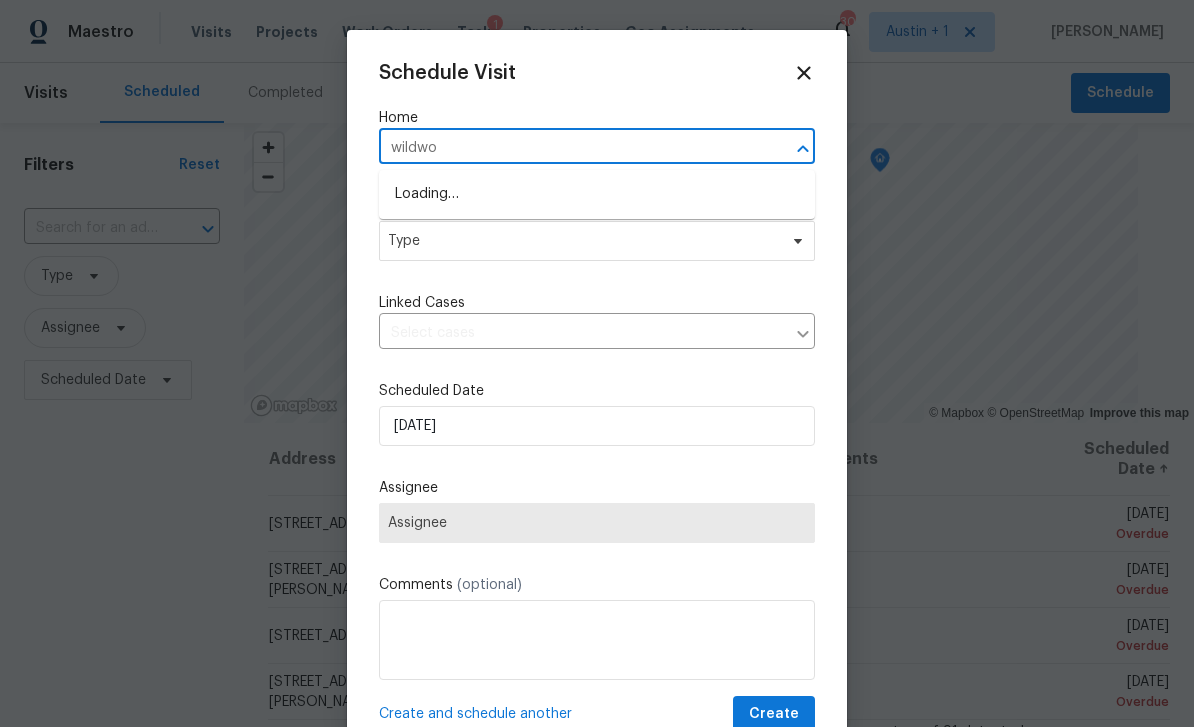 type on "wildwoo" 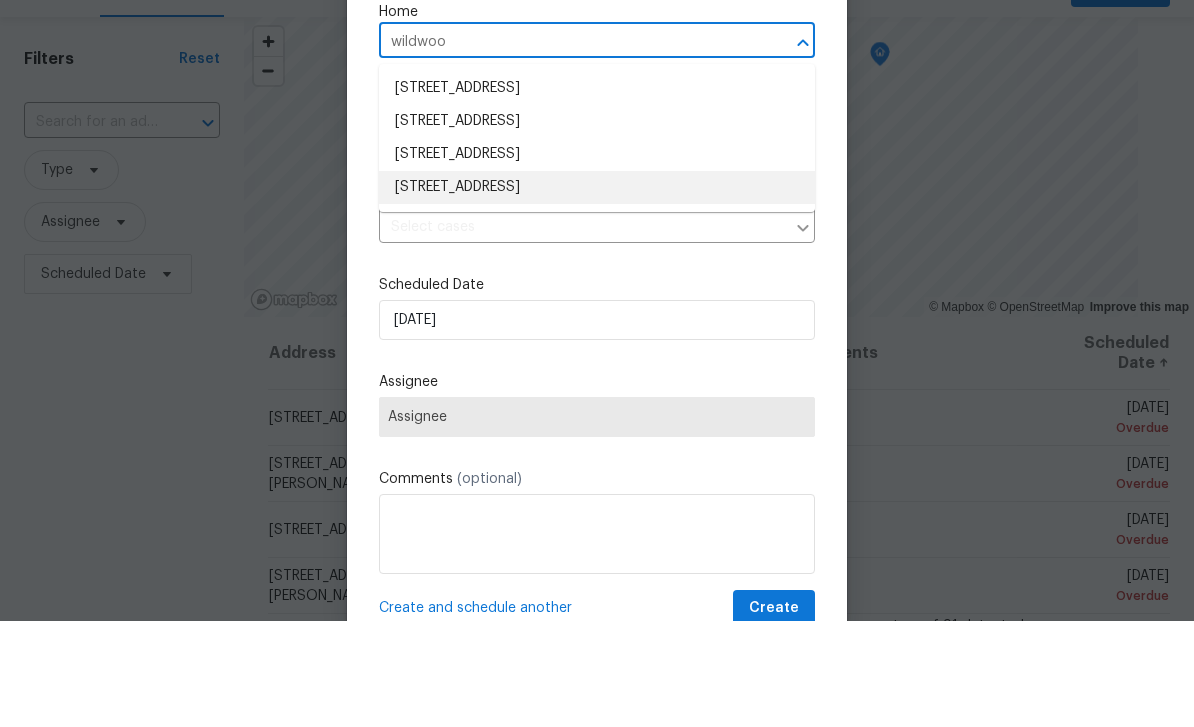 click on "[STREET_ADDRESS]" at bounding box center [597, 293] 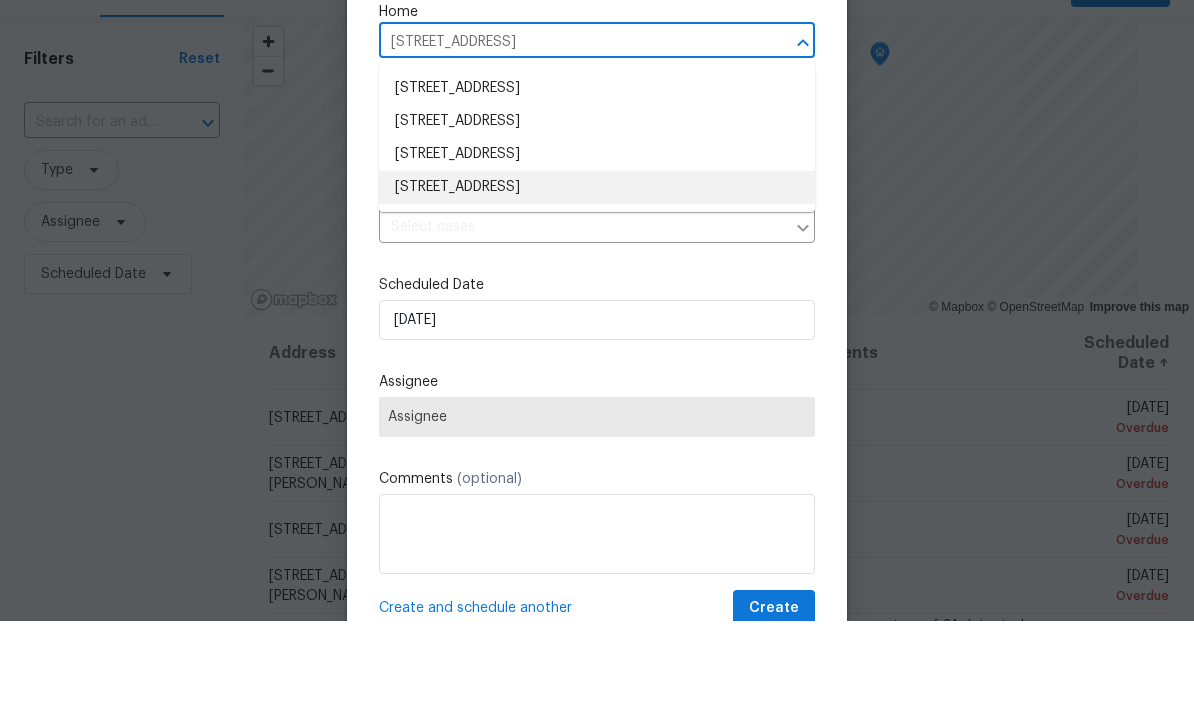scroll, scrollTop: 64, scrollLeft: 0, axis: vertical 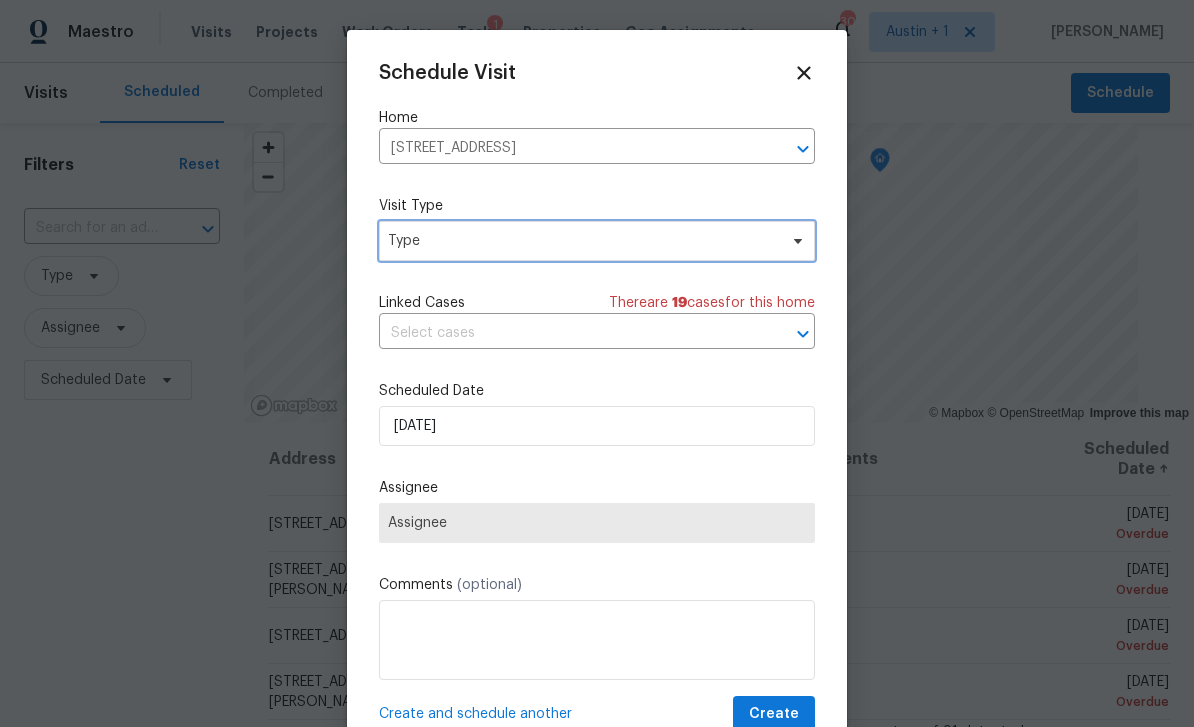 click on "Type" at bounding box center [582, 241] 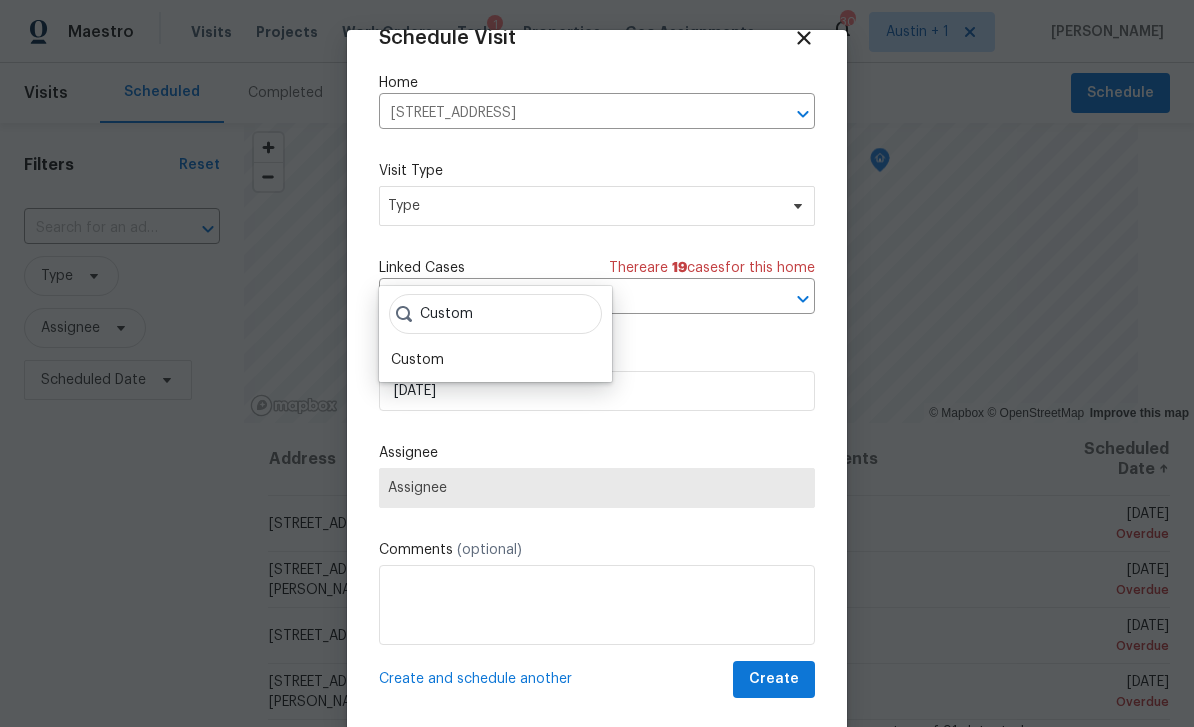 scroll, scrollTop: 39, scrollLeft: 0, axis: vertical 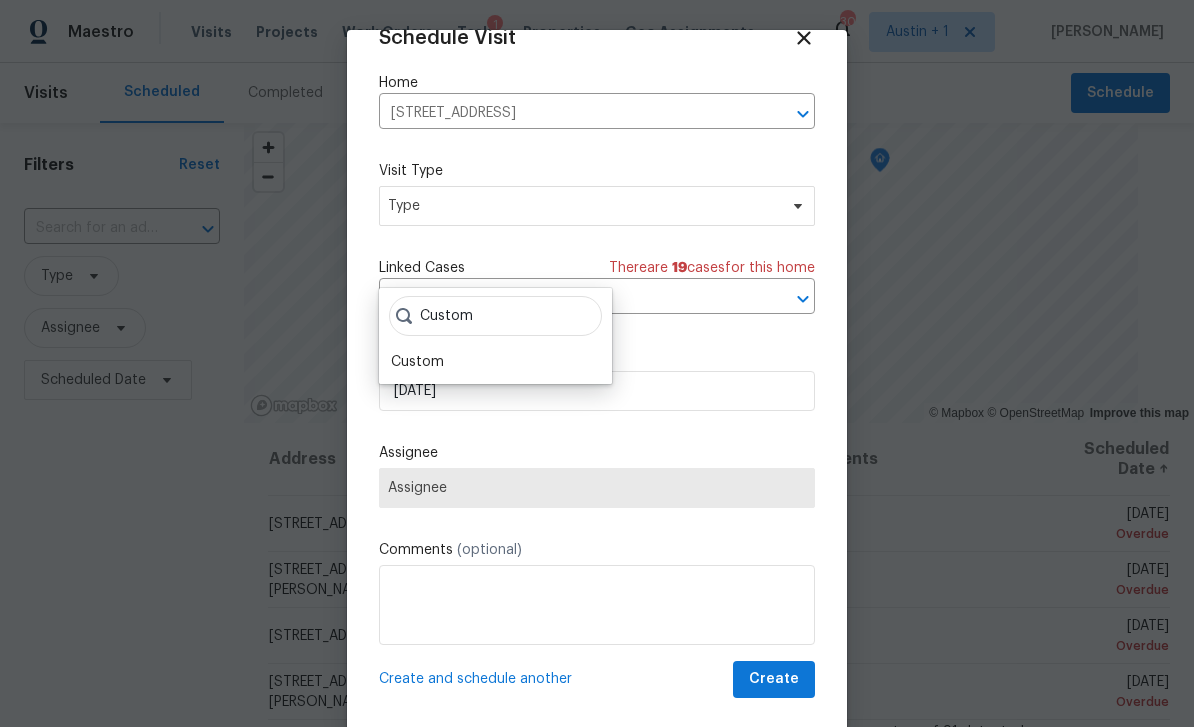 type on "Custom" 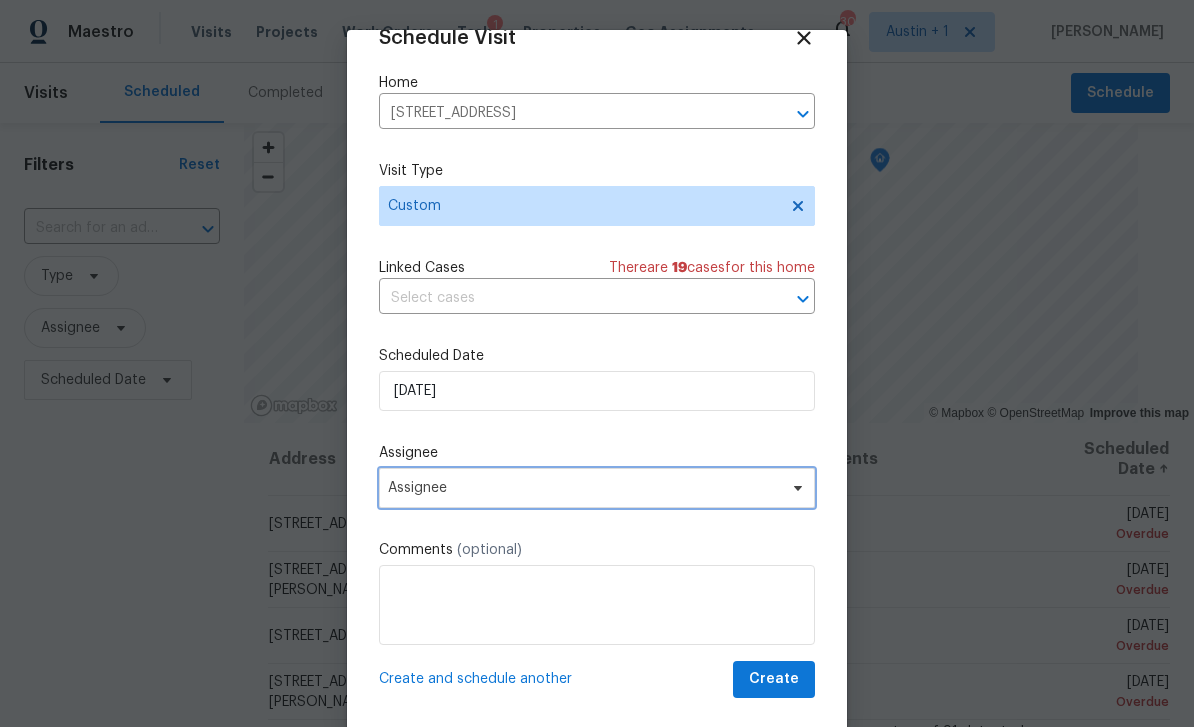 click on "Assignee" at bounding box center [584, 488] 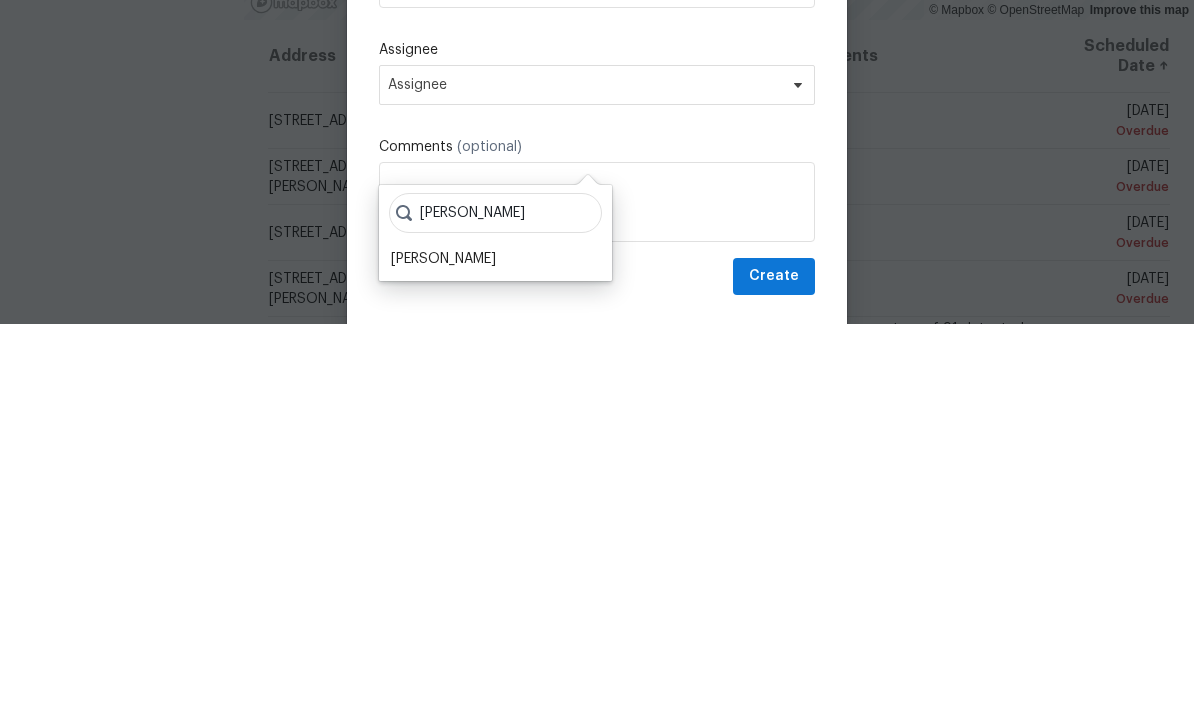 type on "Sheila" 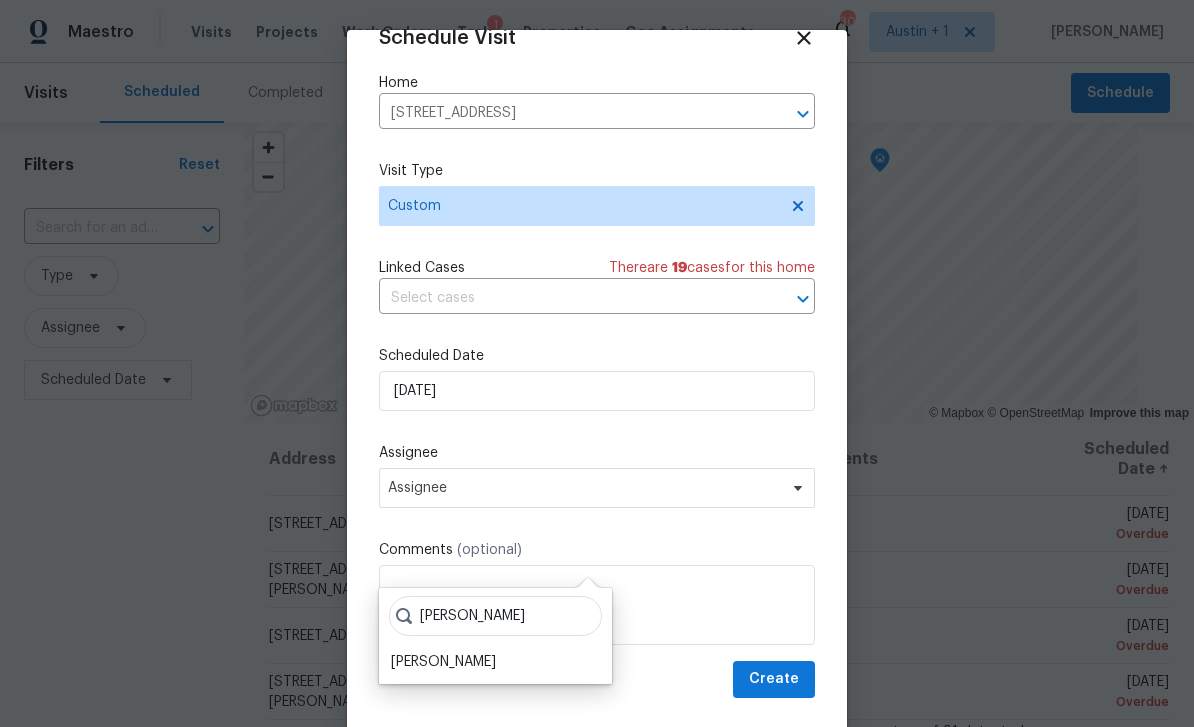 click on "[PERSON_NAME]" at bounding box center (443, 662) 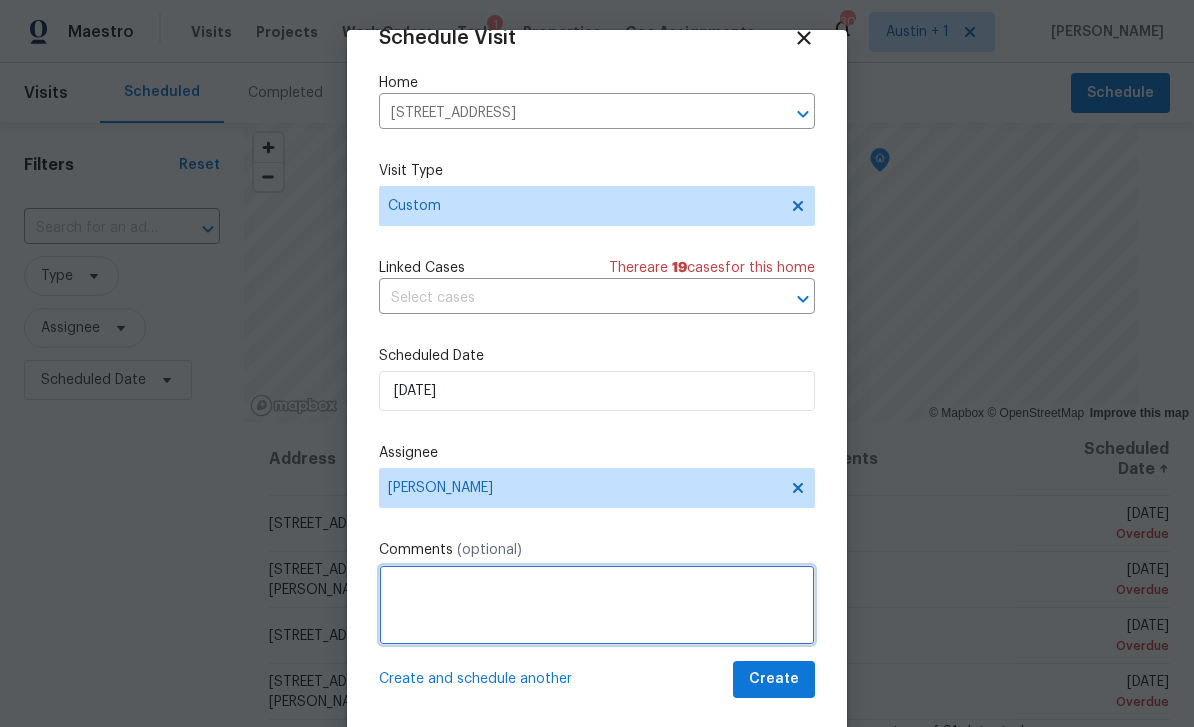 click at bounding box center [597, 605] 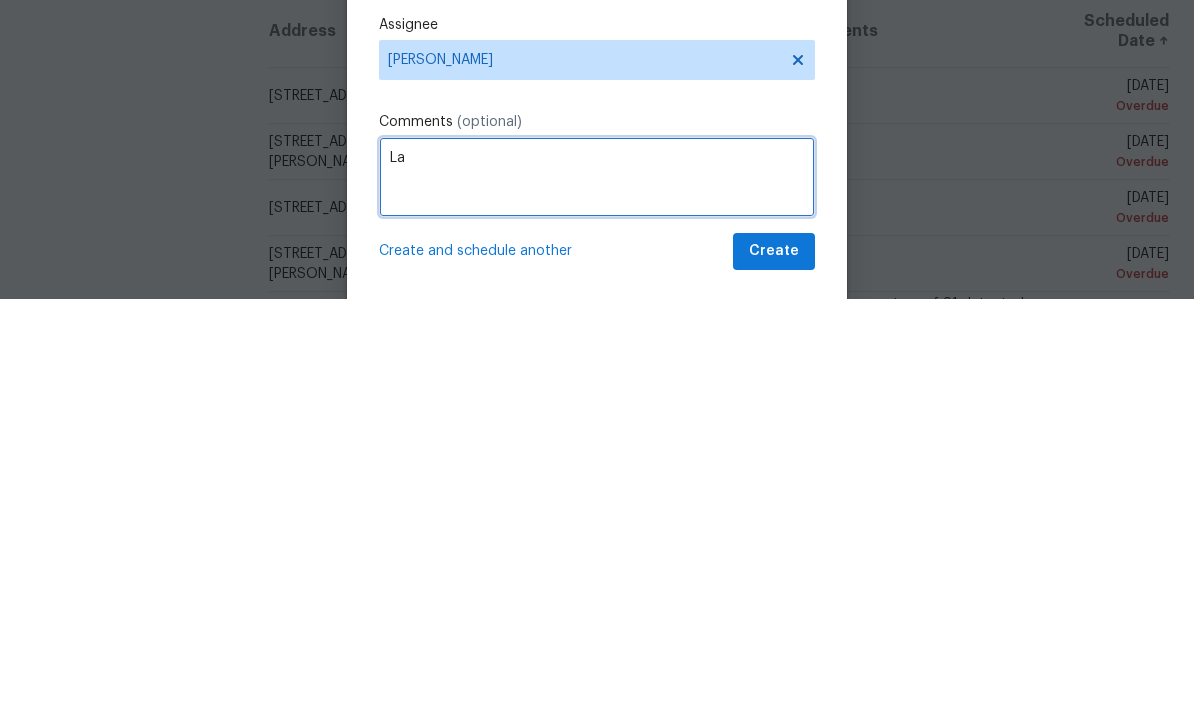 type on "L" 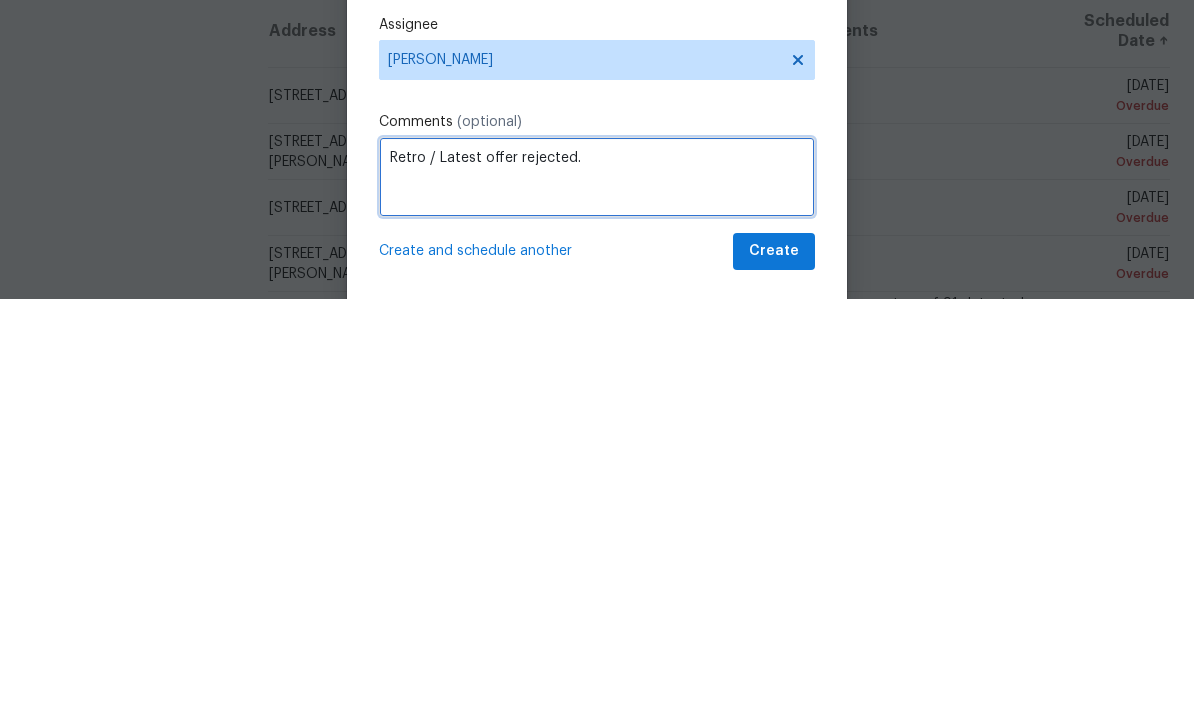 type on "Retro / Latest offer rejected." 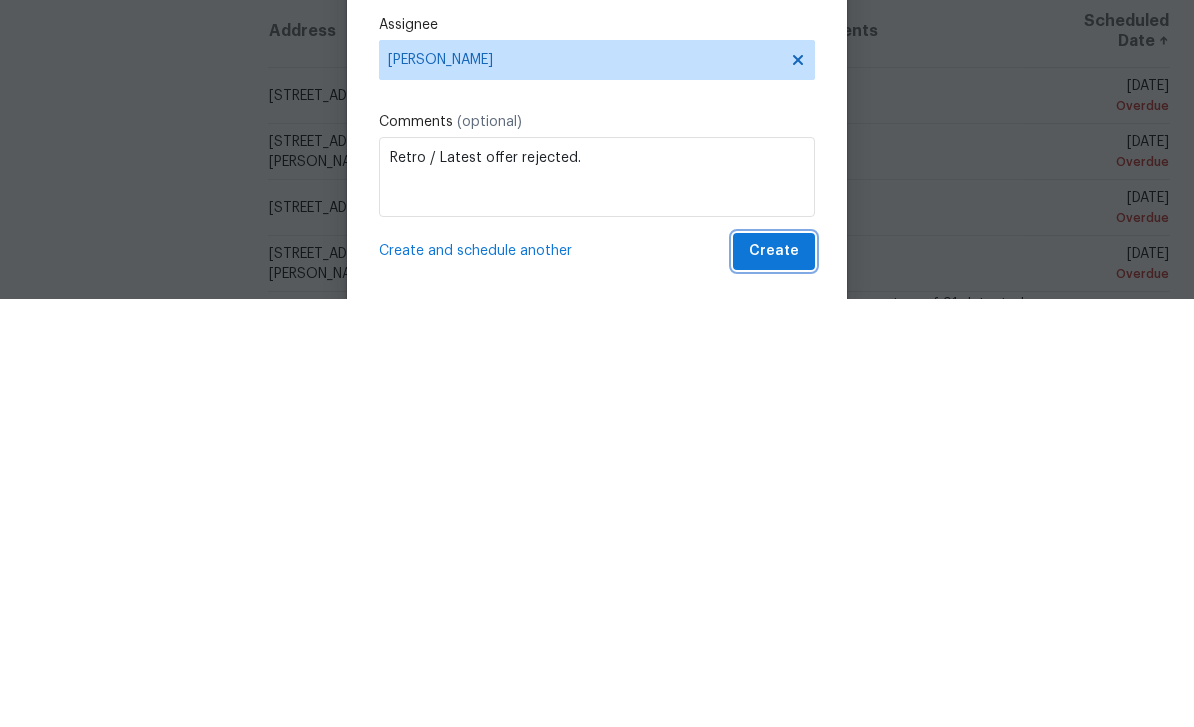 click on "Create" at bounding box center [774, 679] 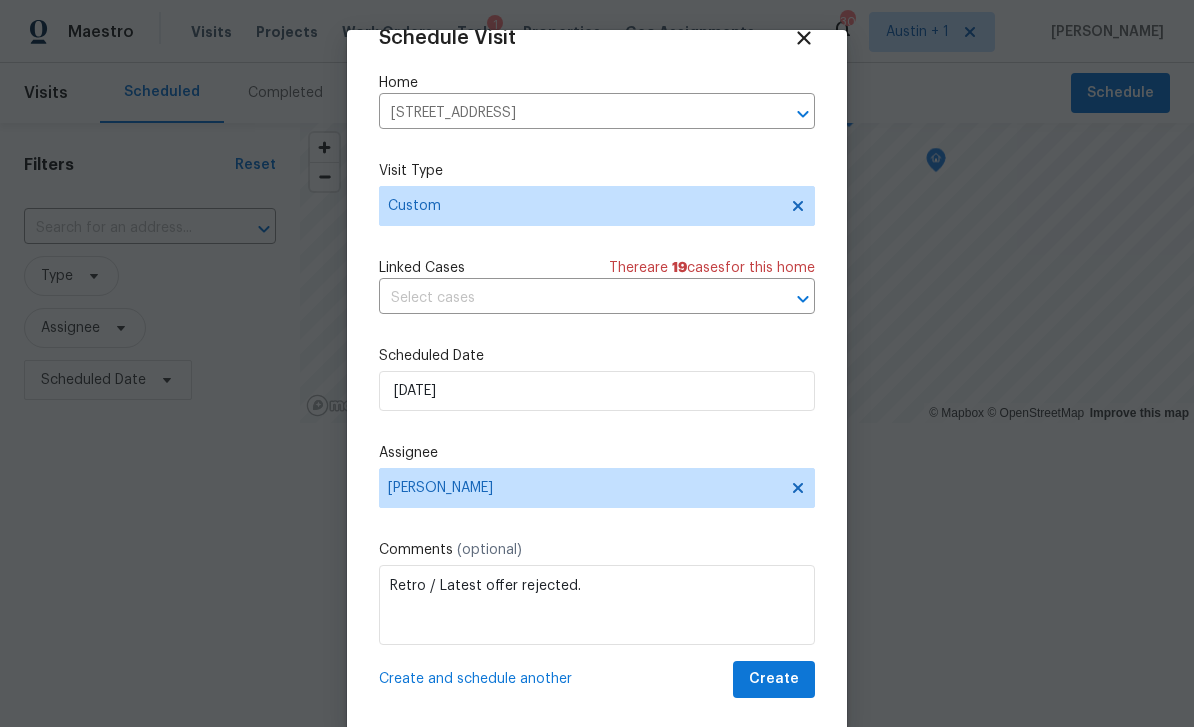 scroll, scrollTop: 0, scrollLeft: 0, axis: both 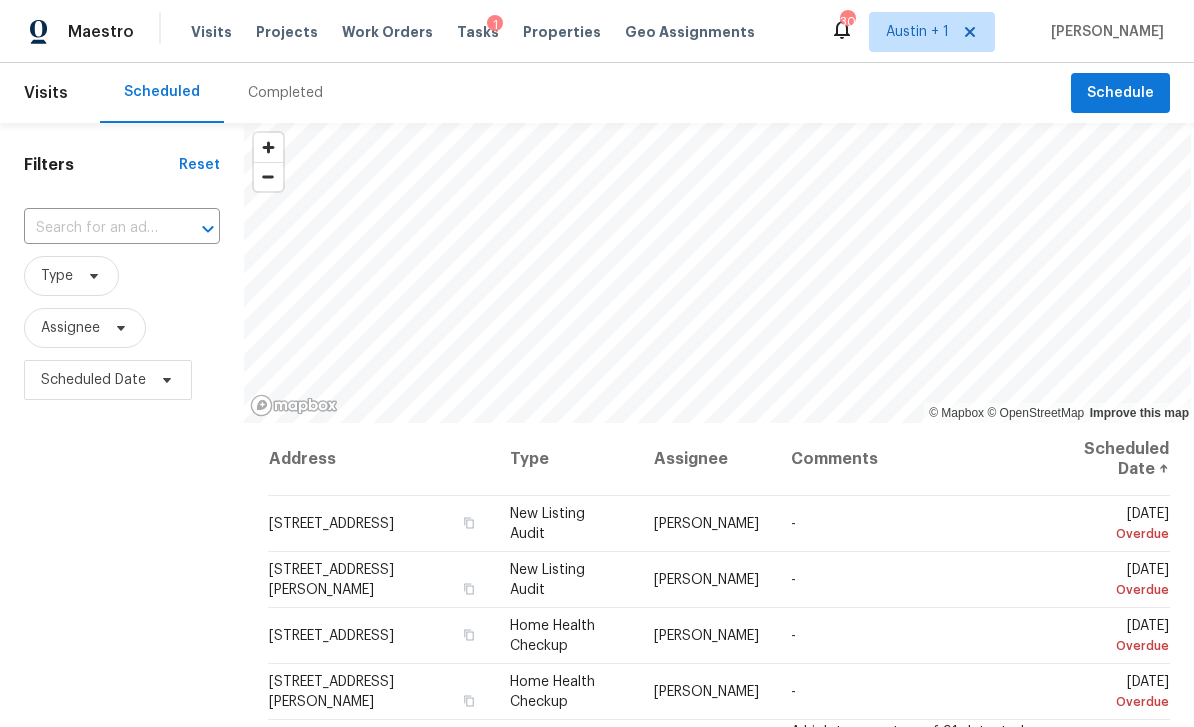 click on "Visits" at bounding box center [211, 32] 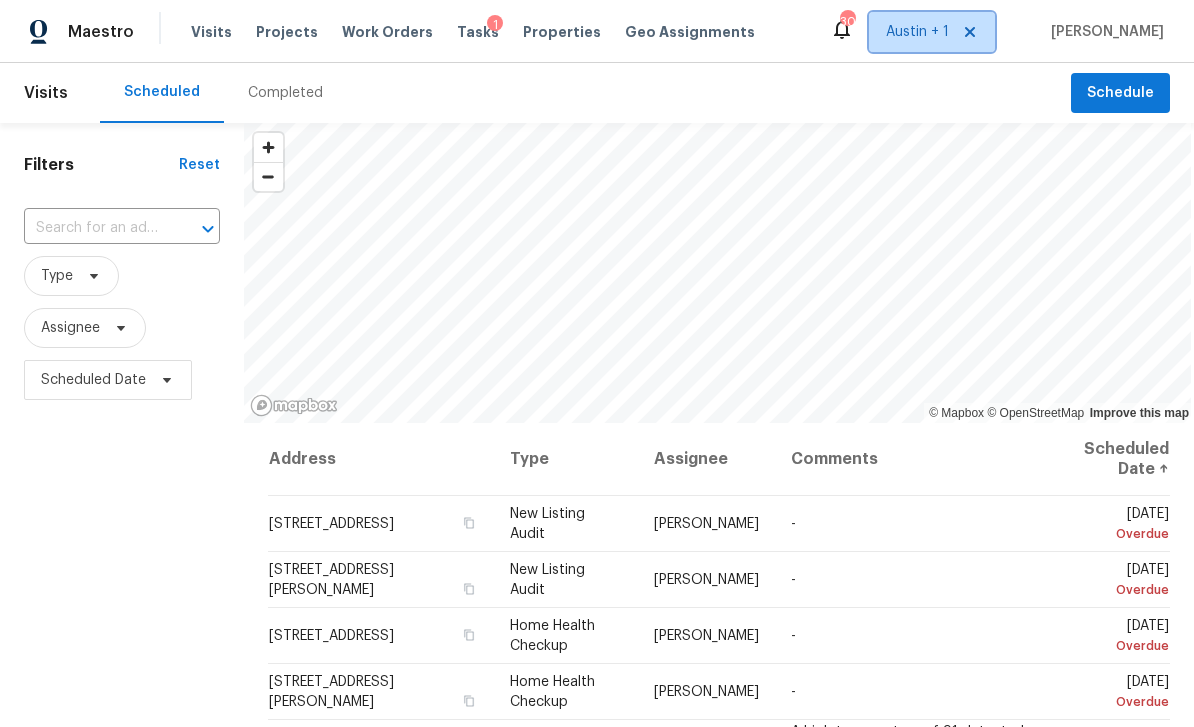 click on "Austin + 1" at bounding box center [932, 32] 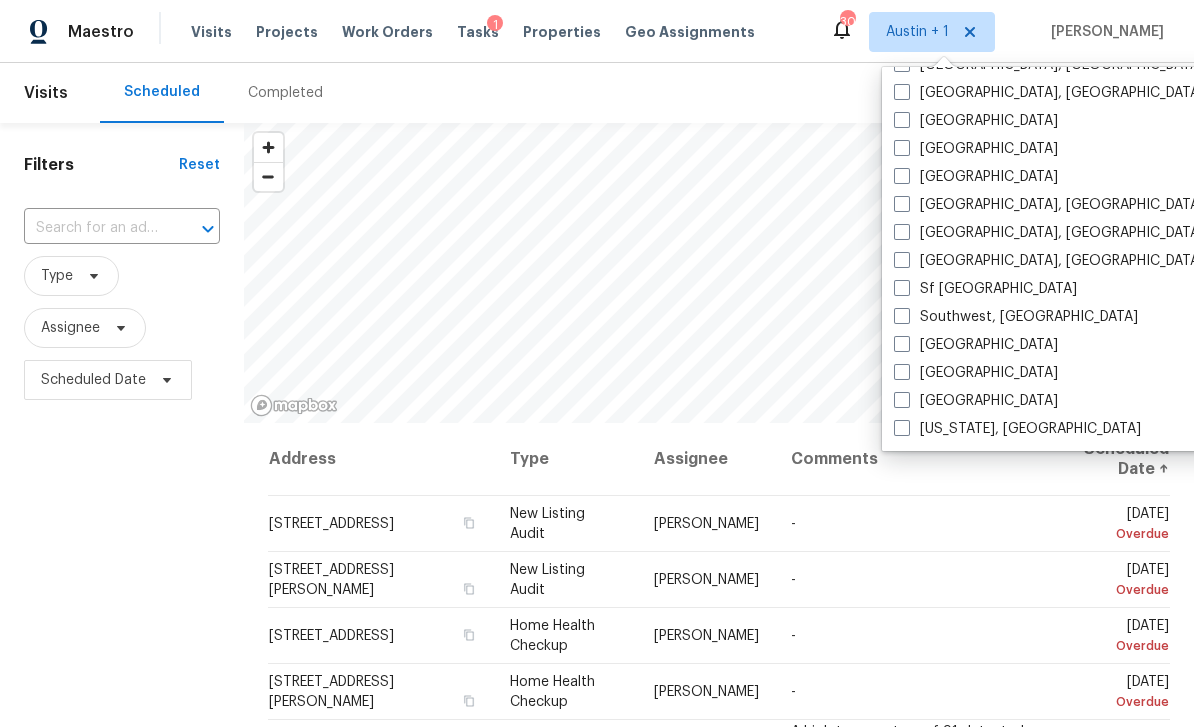 scroll, scrollTop: 1340, scrollLeft: 0, axis: vertical 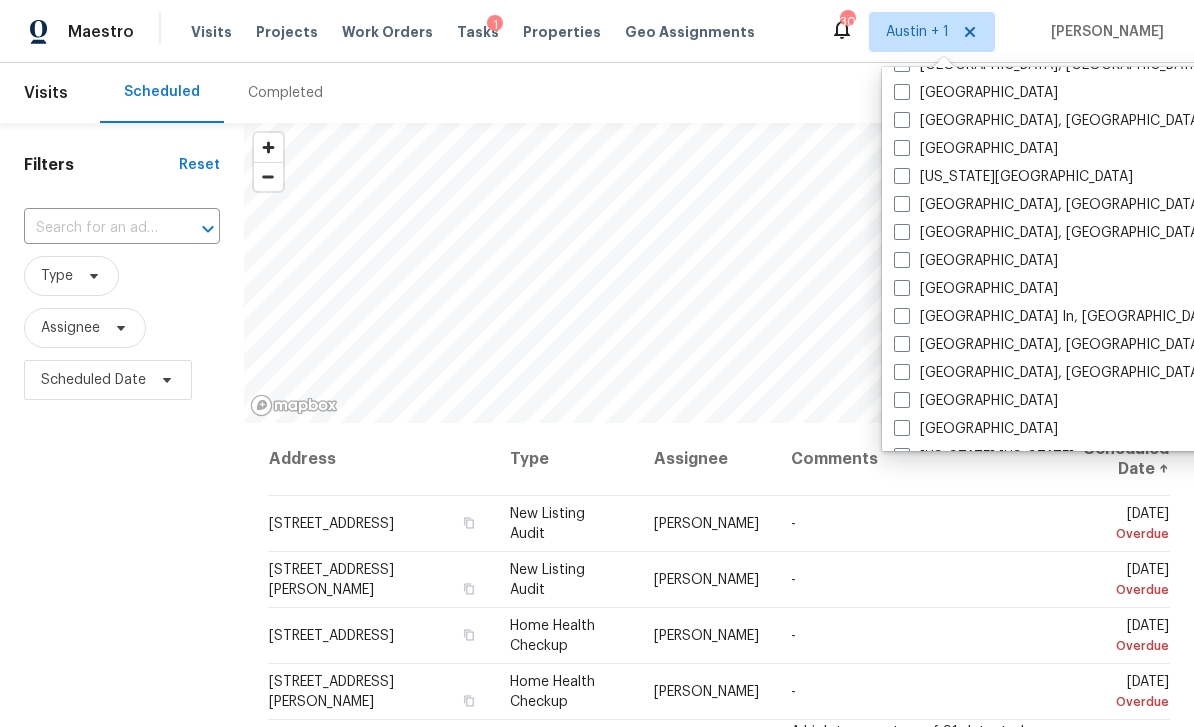 click on "Killeen, TX" at bounding box center [1049, 205] 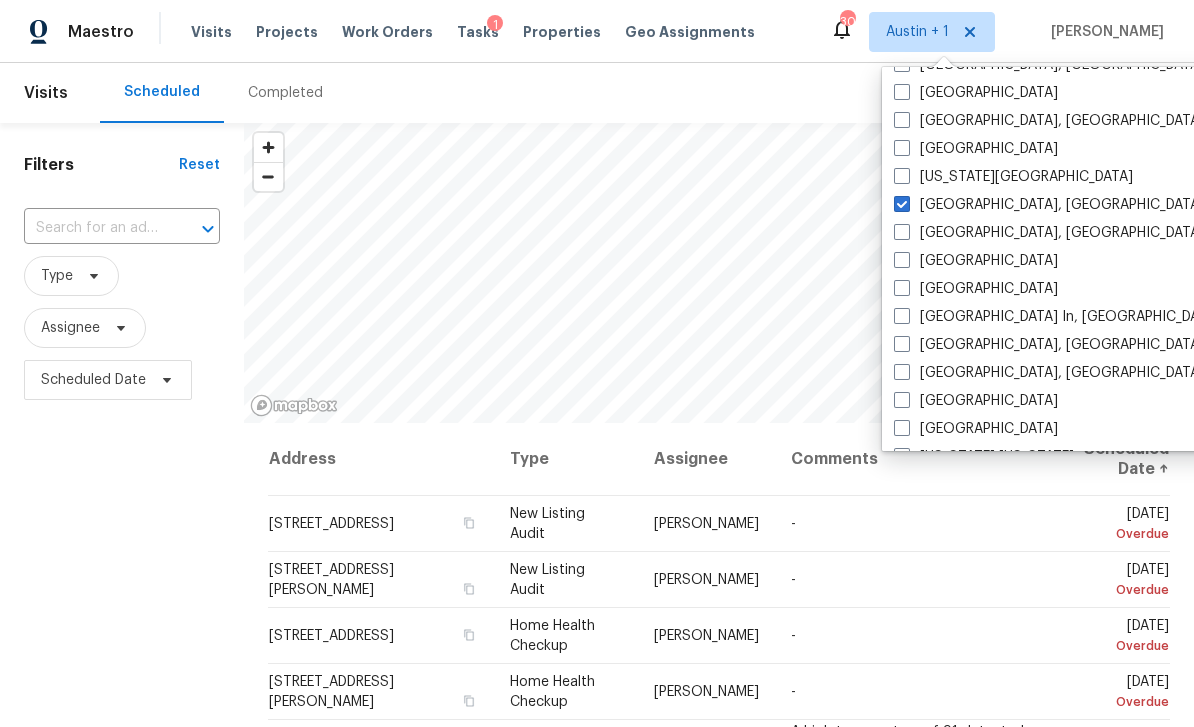 checkbox on "true" 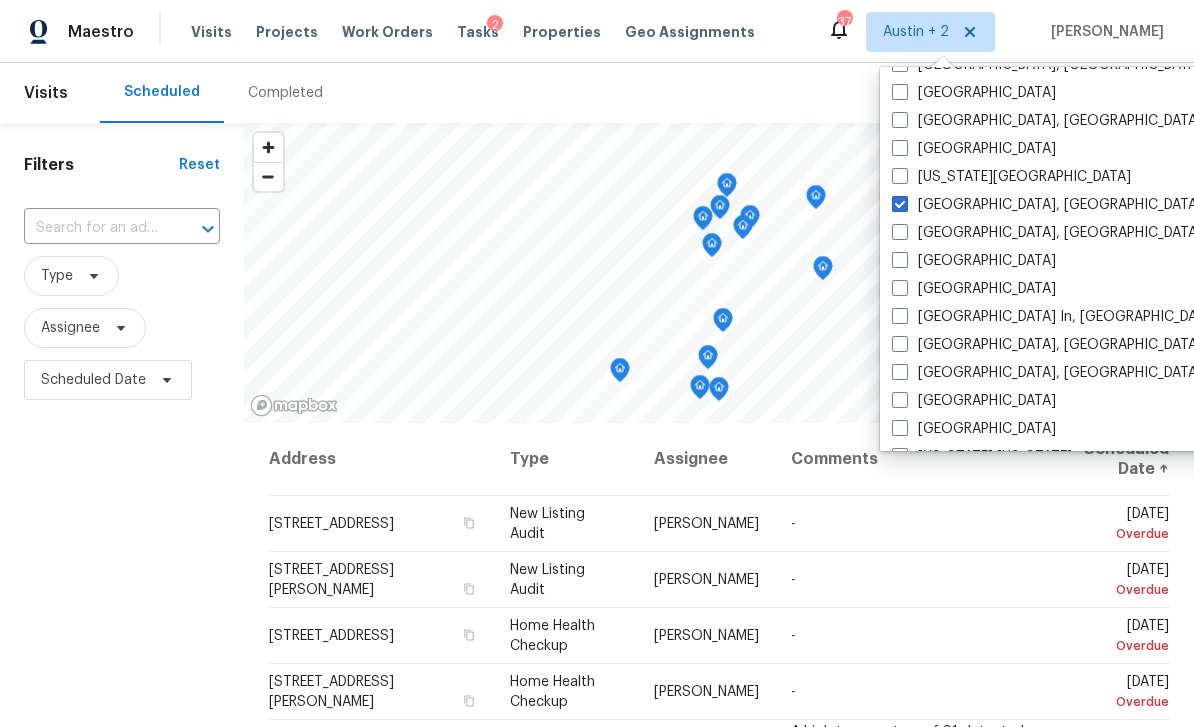 click on "Filters Reset ​ Type Assignee Scheduled Date" at bounding box center (122, 564) 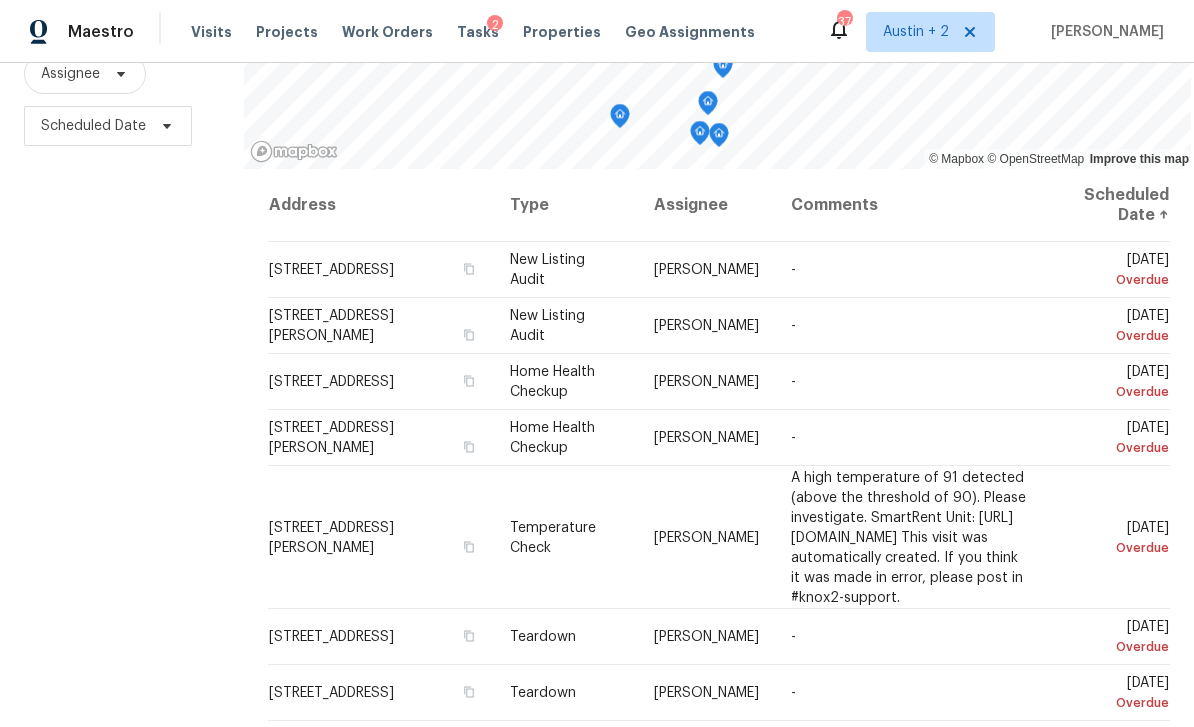 scroll, scrollTop: 256, scrollLeft: 0, axis: vertical 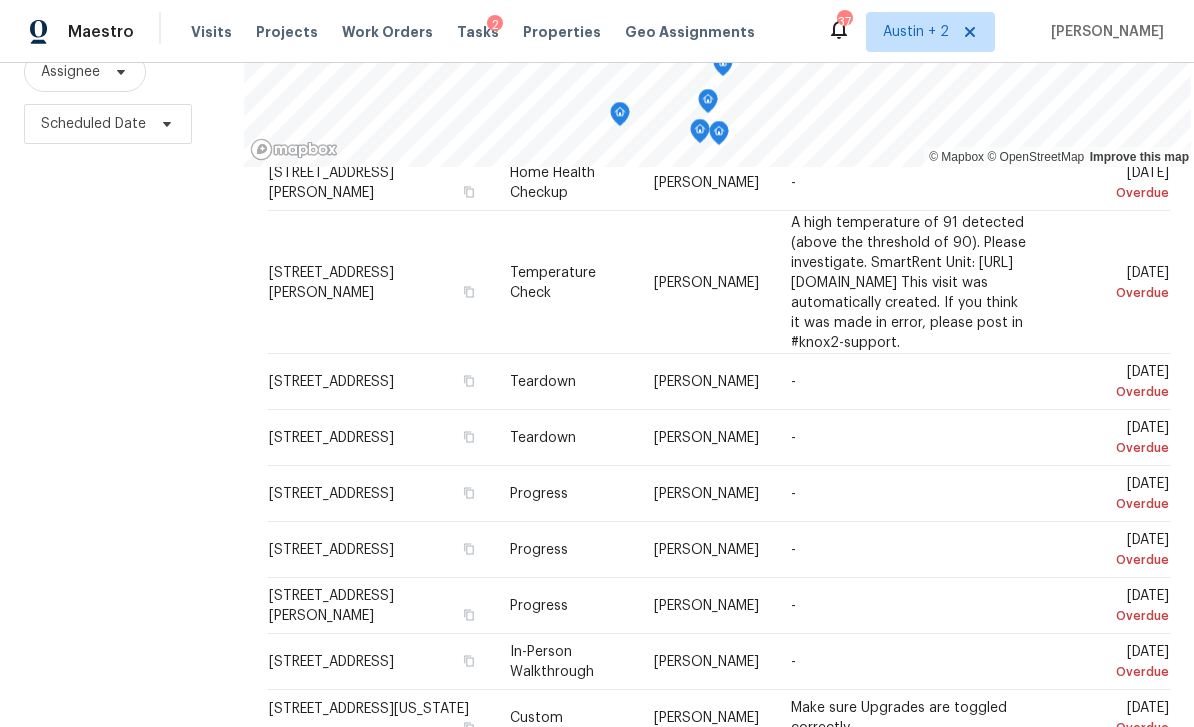 click on "A high temperature of 91 detected (above the threshold of 90).
Please investigate.
SmartRent Unit: https://control.smartrent.com/manager/units/5808852/overview
This visit was automatically created. If you think it was made in error, please post in #knox2-support." at bounding box center [910, 282] 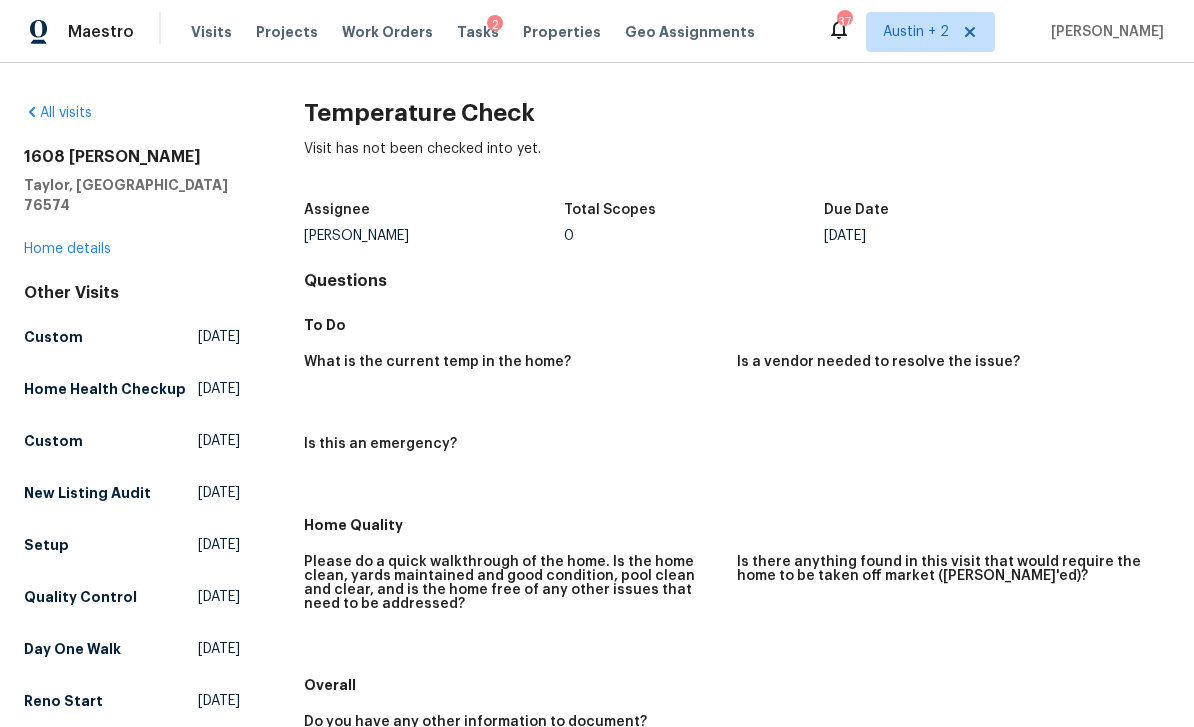 click on "Home details" at bounding box center [67, 249] 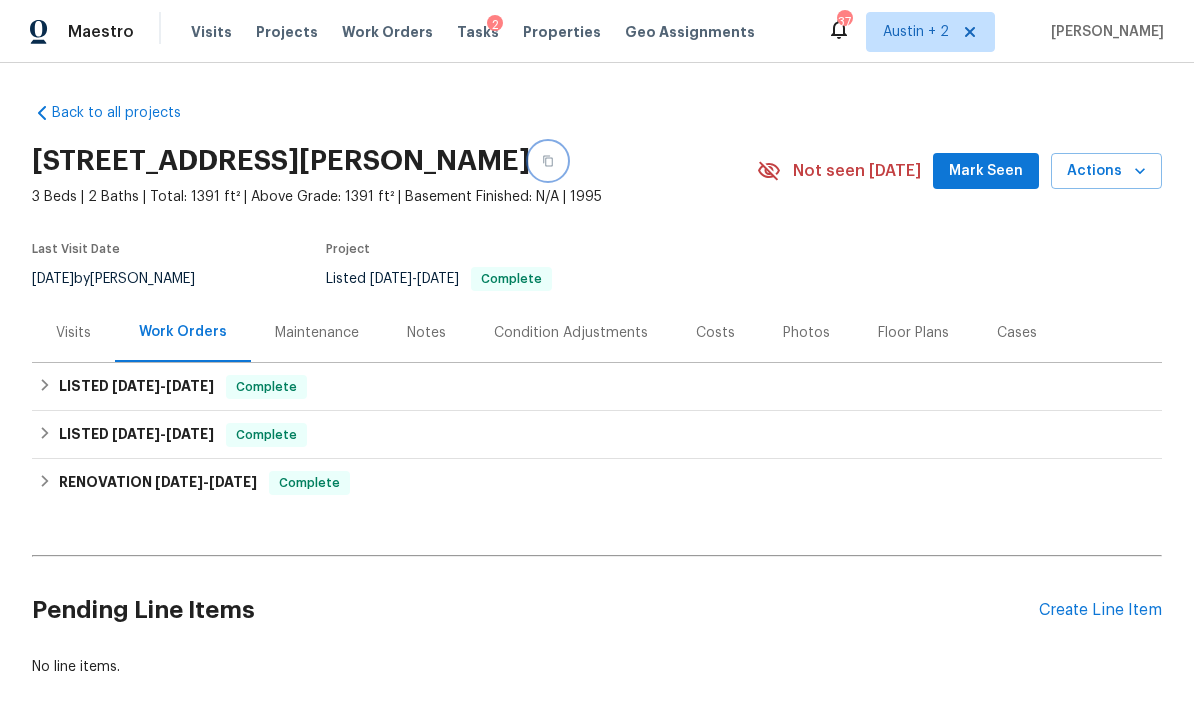 click 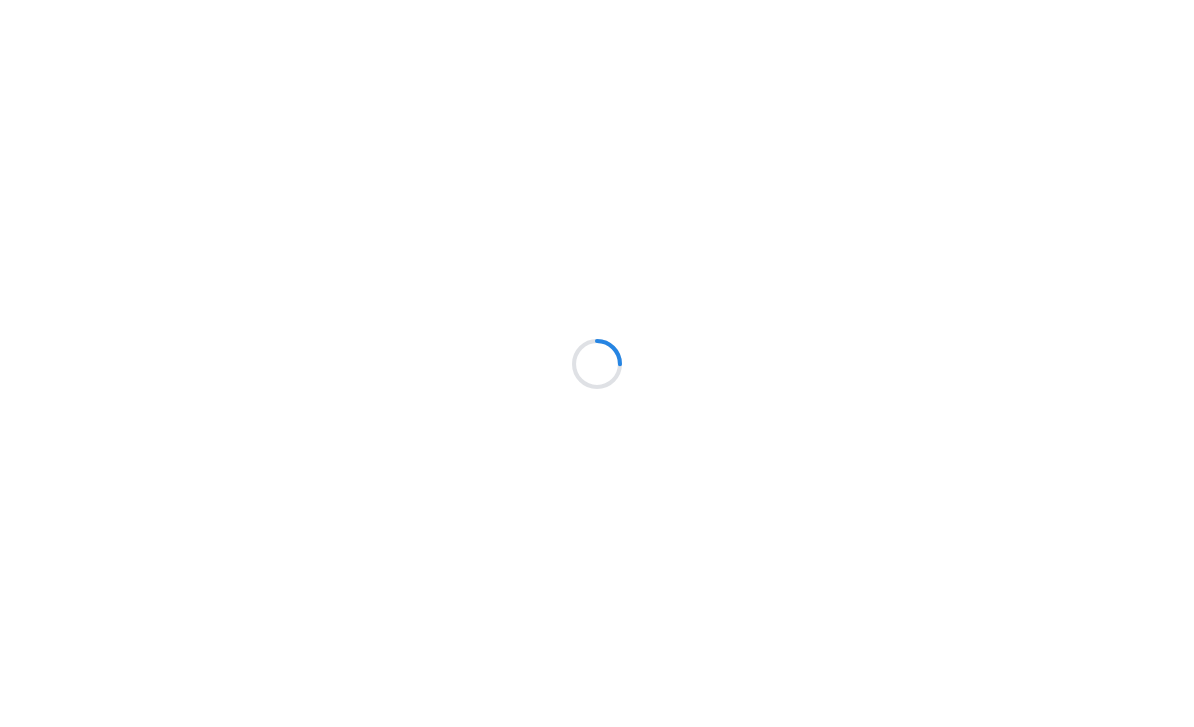scroll, scrollTop: 0, scrollLeft: 0, axis: both 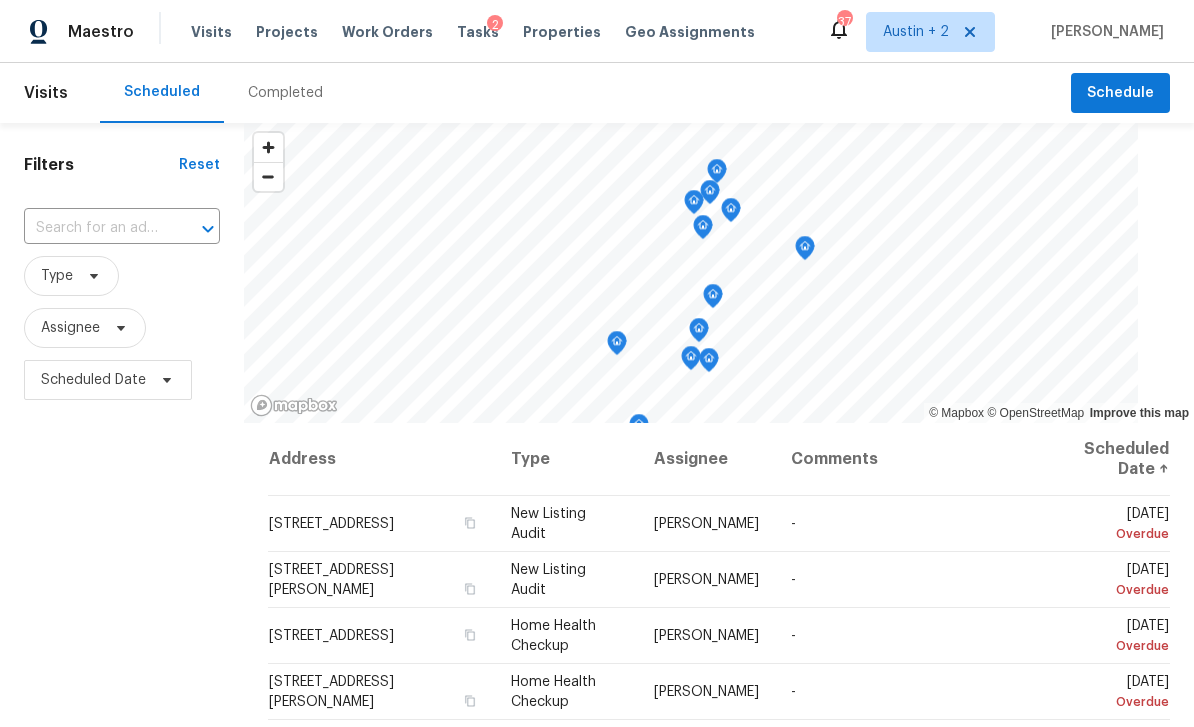 click on "Visits" at bounding box center (211, 32) 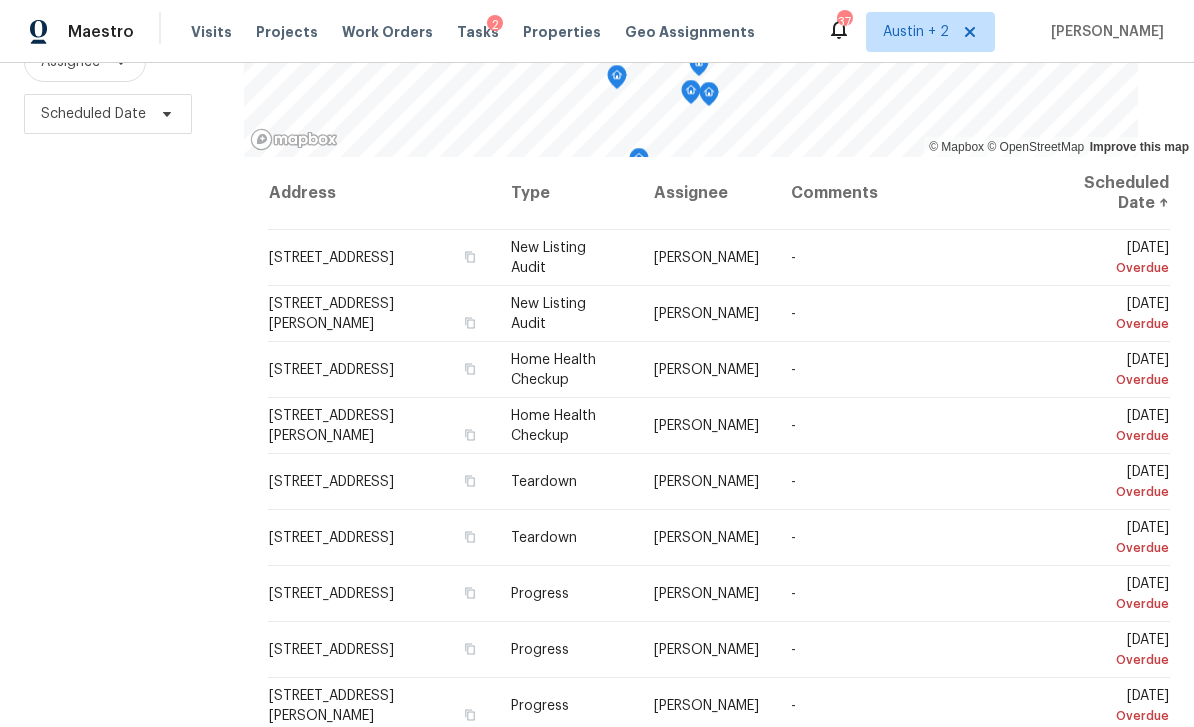 scroll, scrollTop: 265, scrollLeft: 0, axis: vertical 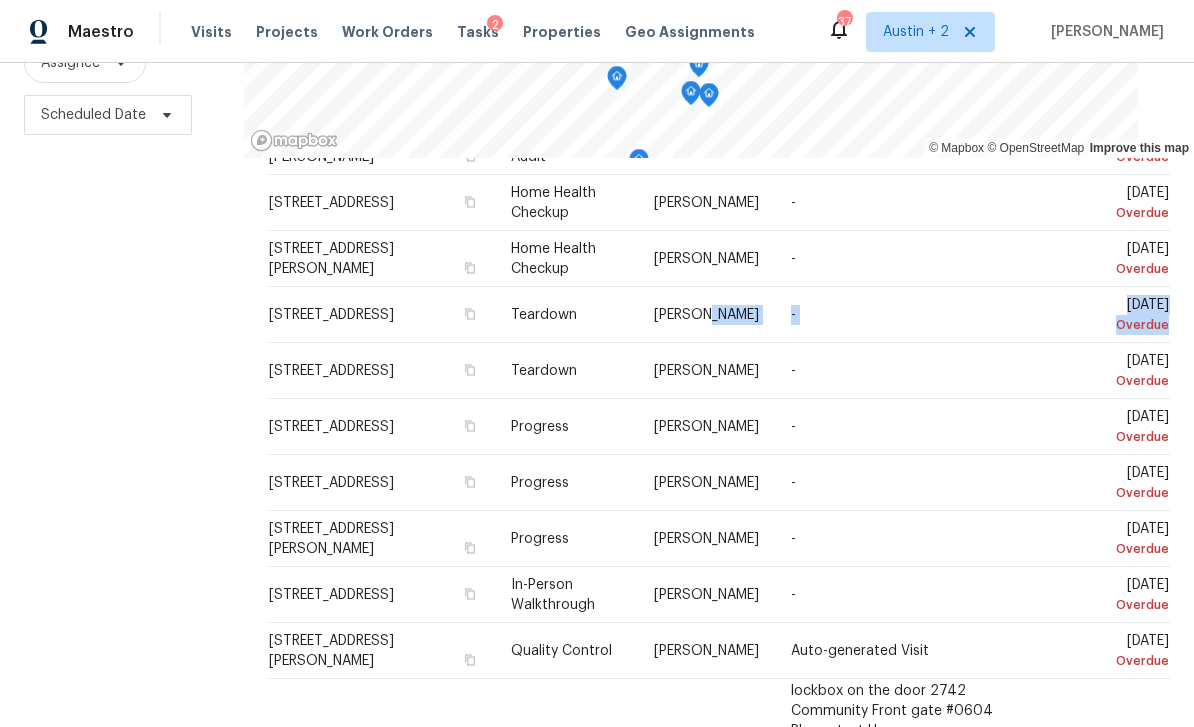 click 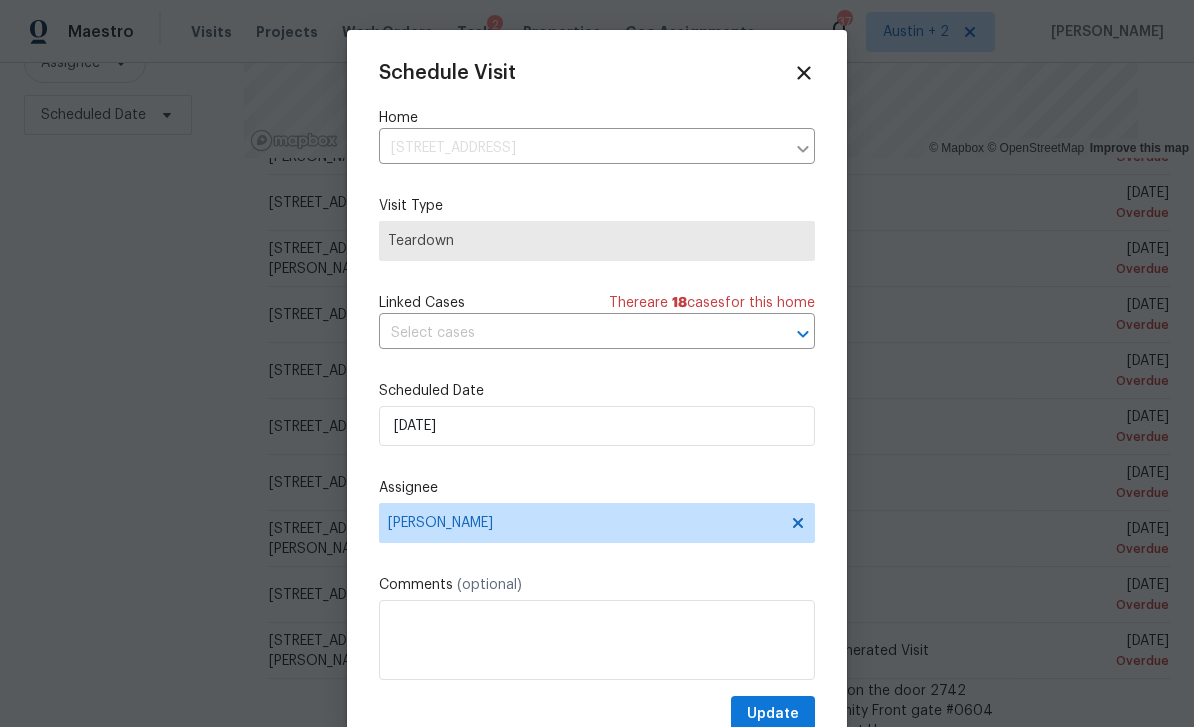 click 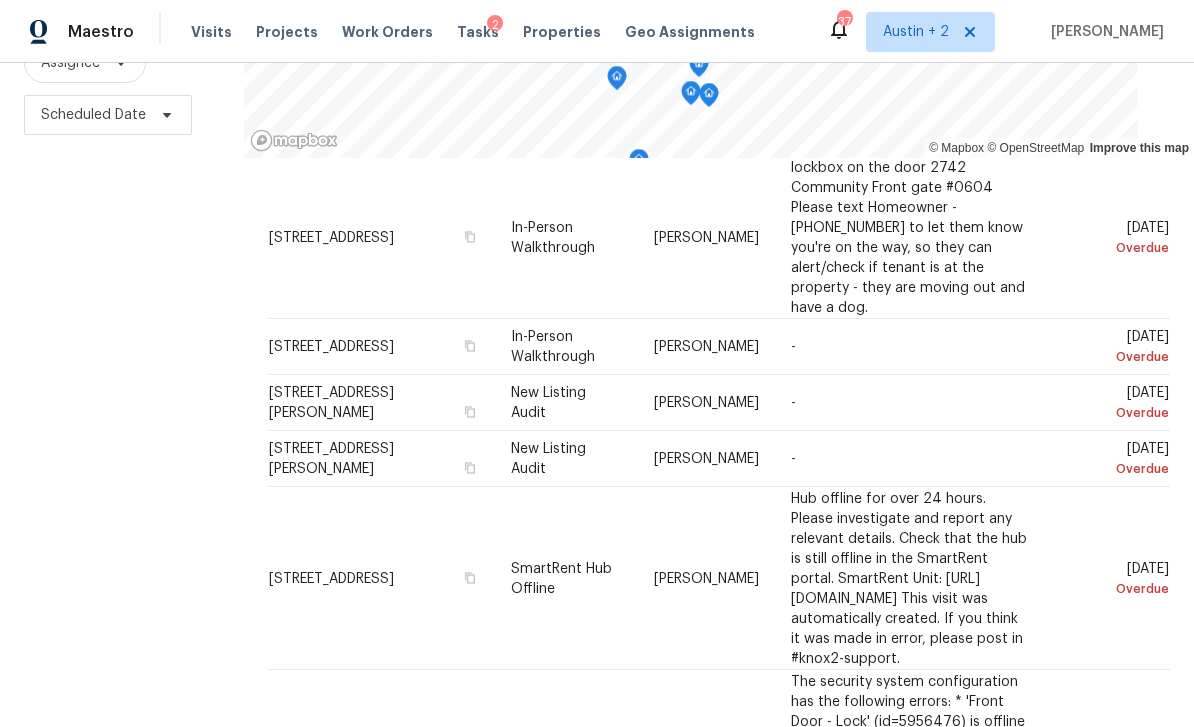 scroll, scrollTop: 700, scrollLeft: 0, axis: vertical 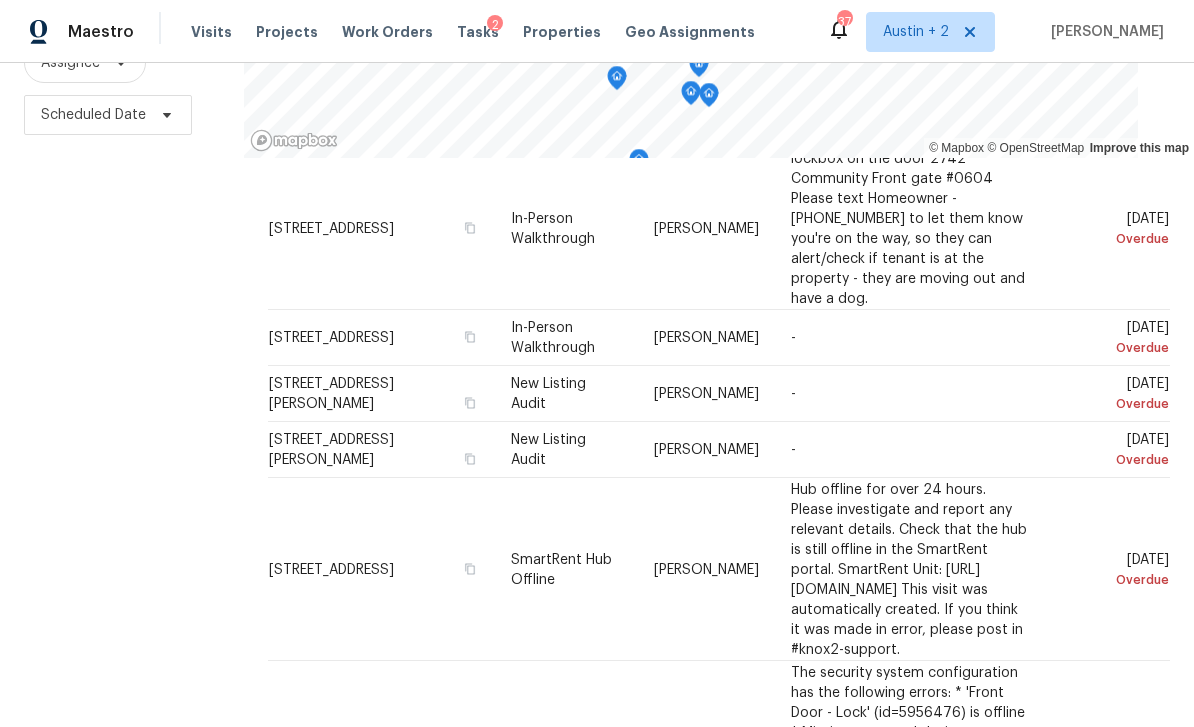 click 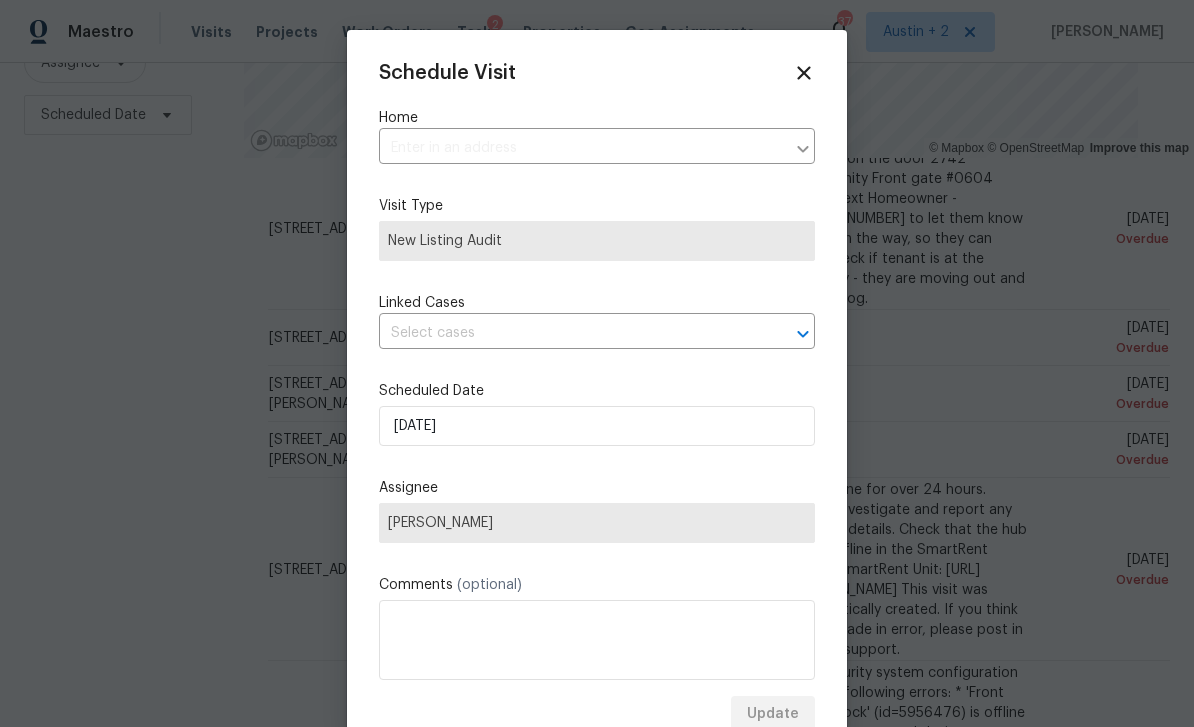 type on "[STREET_ADDRESS][PERSON_NAME]" 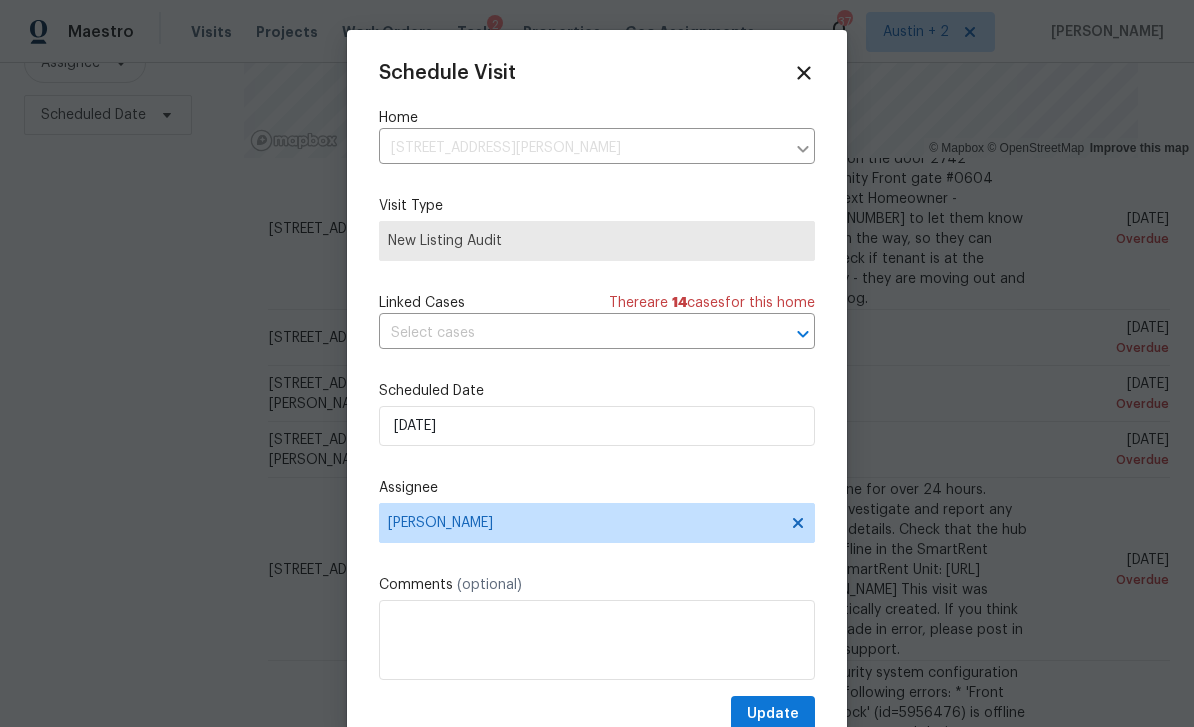 click 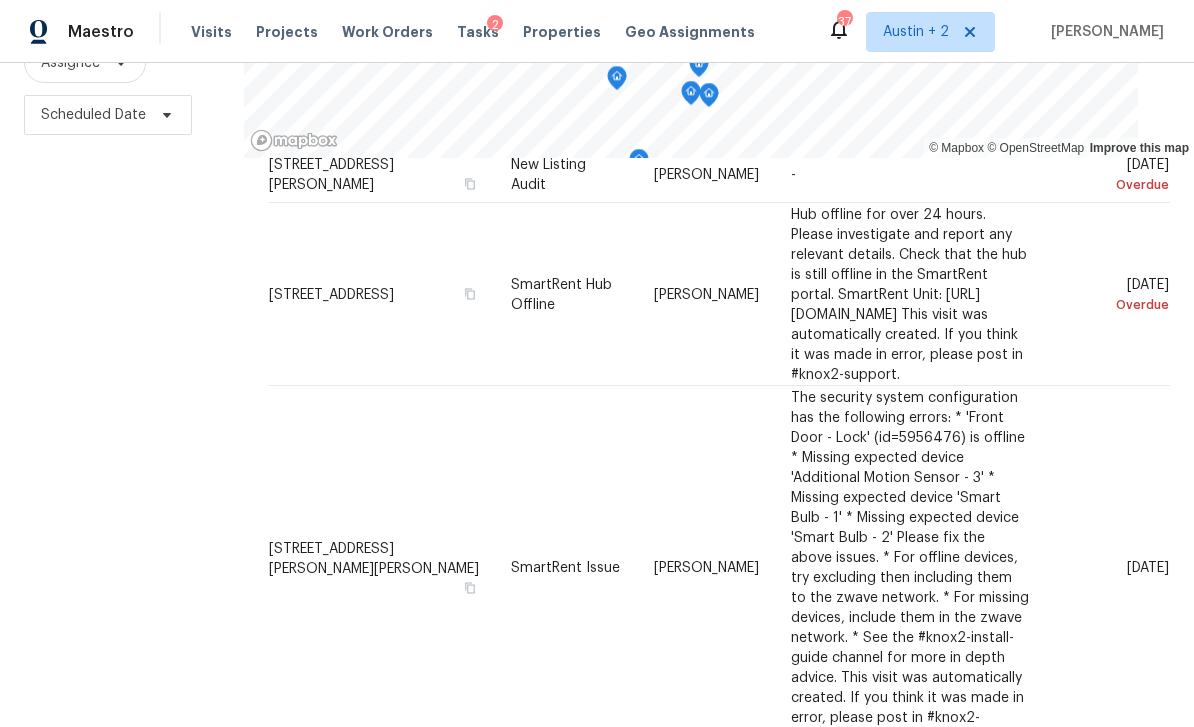 scroll, scrollTop: 974, scrollLeft: 0, axis: vertical 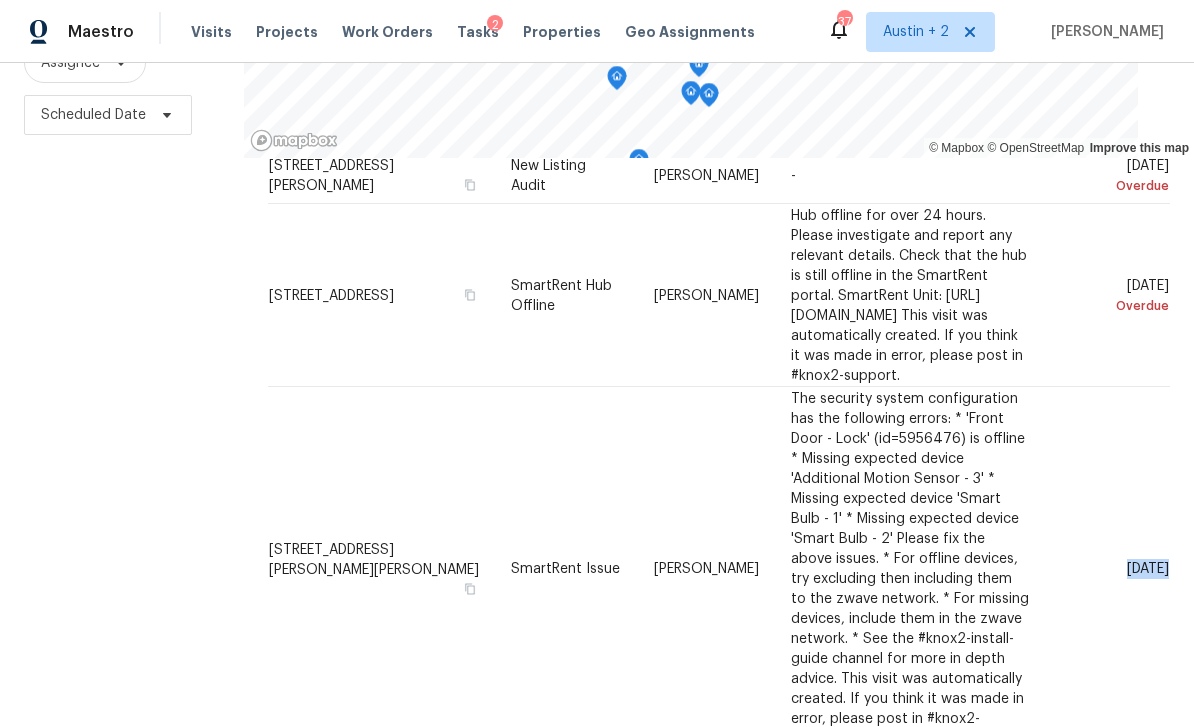 click 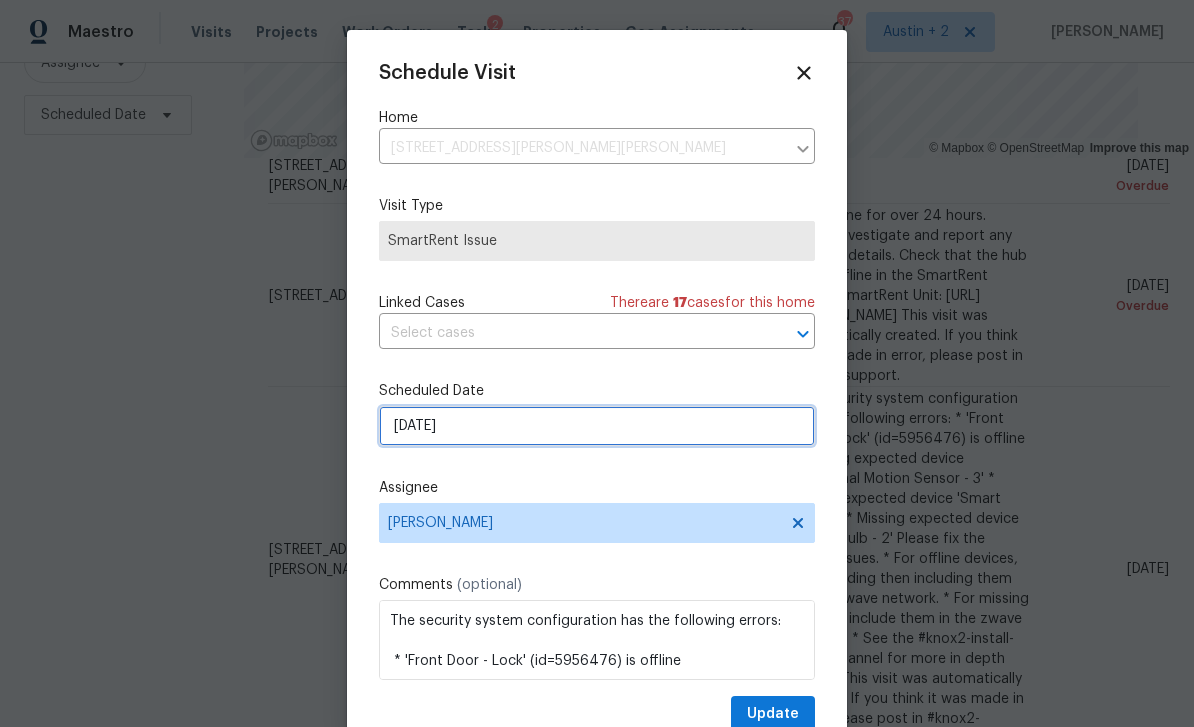 click on "[DATE]" at bounding box center [597, 426] 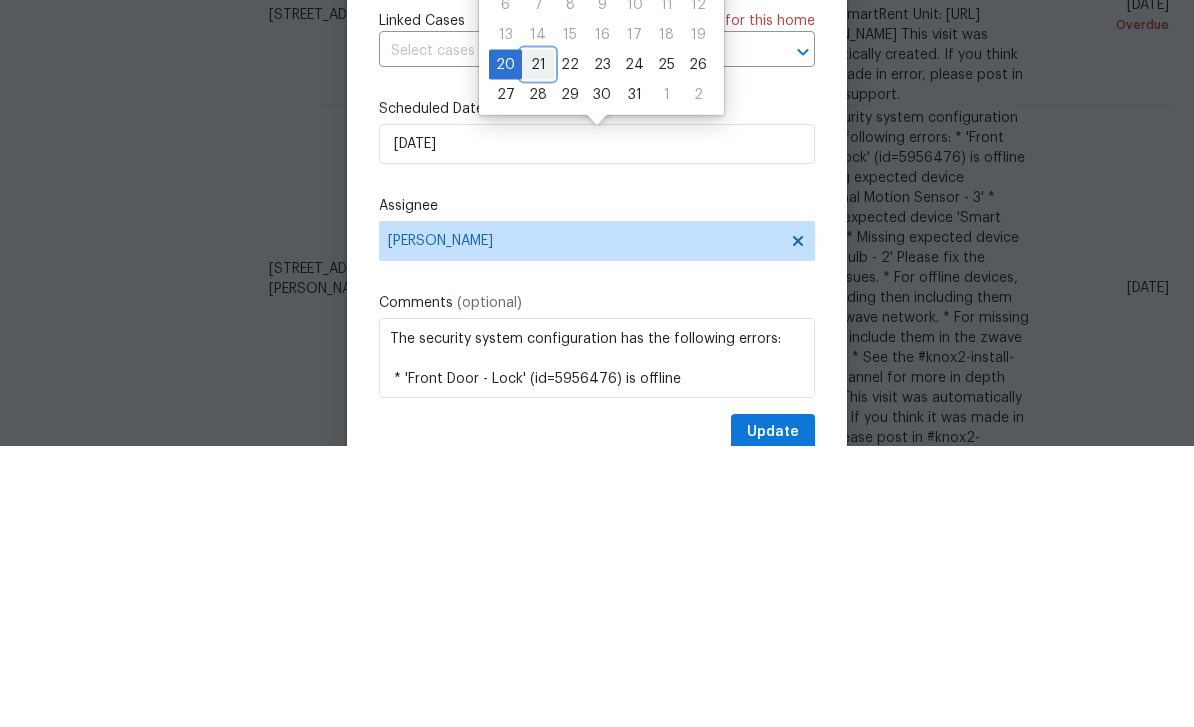 click on "21" at bounding box center (538, 346) 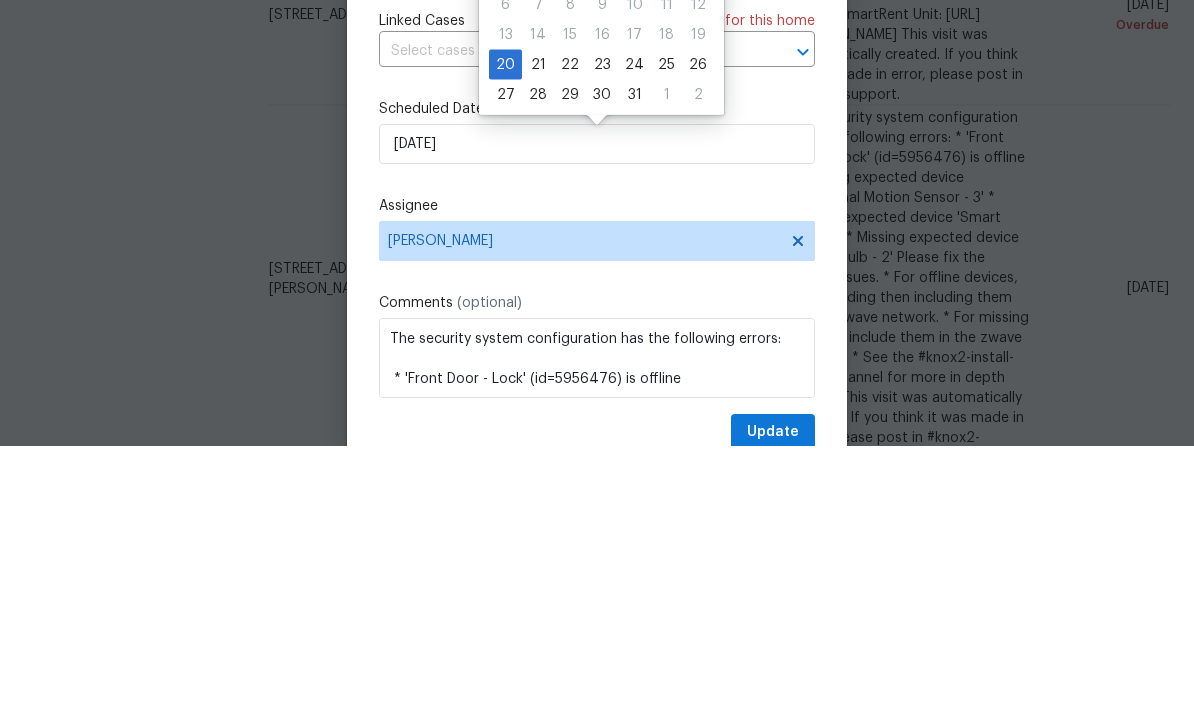 scroll, scrollTop: 64, scrollLeft: 0, axis: vertical 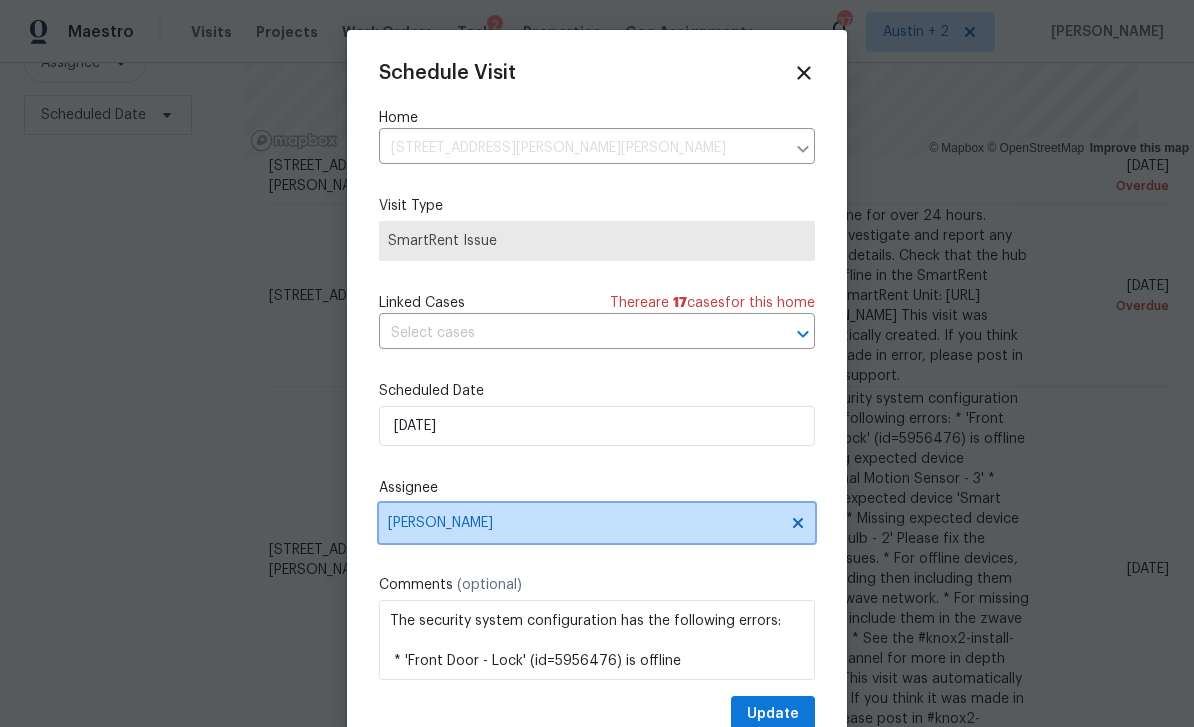 click on "[PERSON_NAME]" at bounding box center [584, 523] 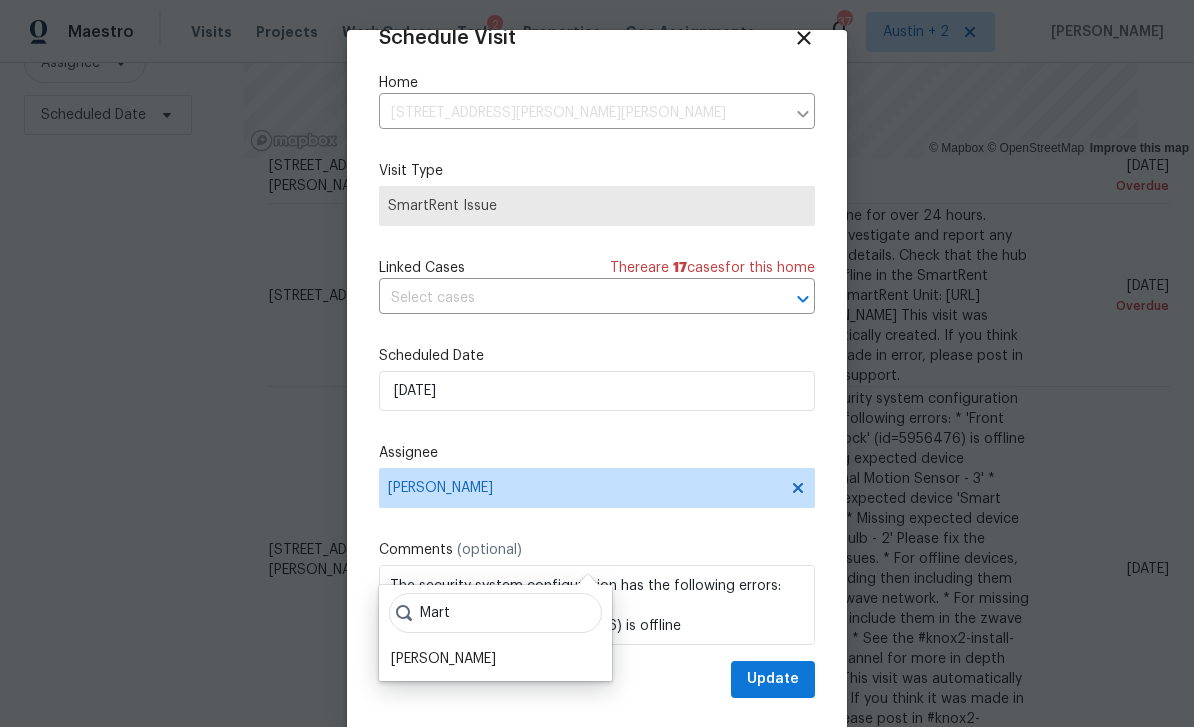 scroll, scrollTop: 39, scrollLeft: 0, axis: vertical 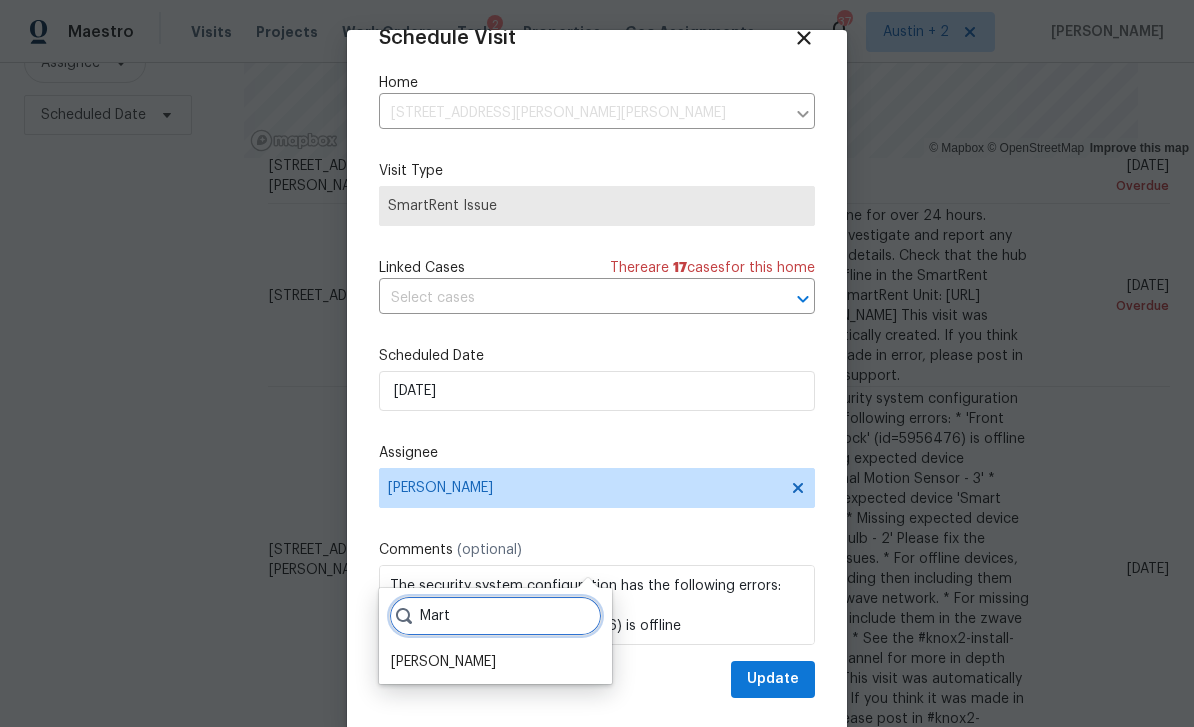 type on "Mart" 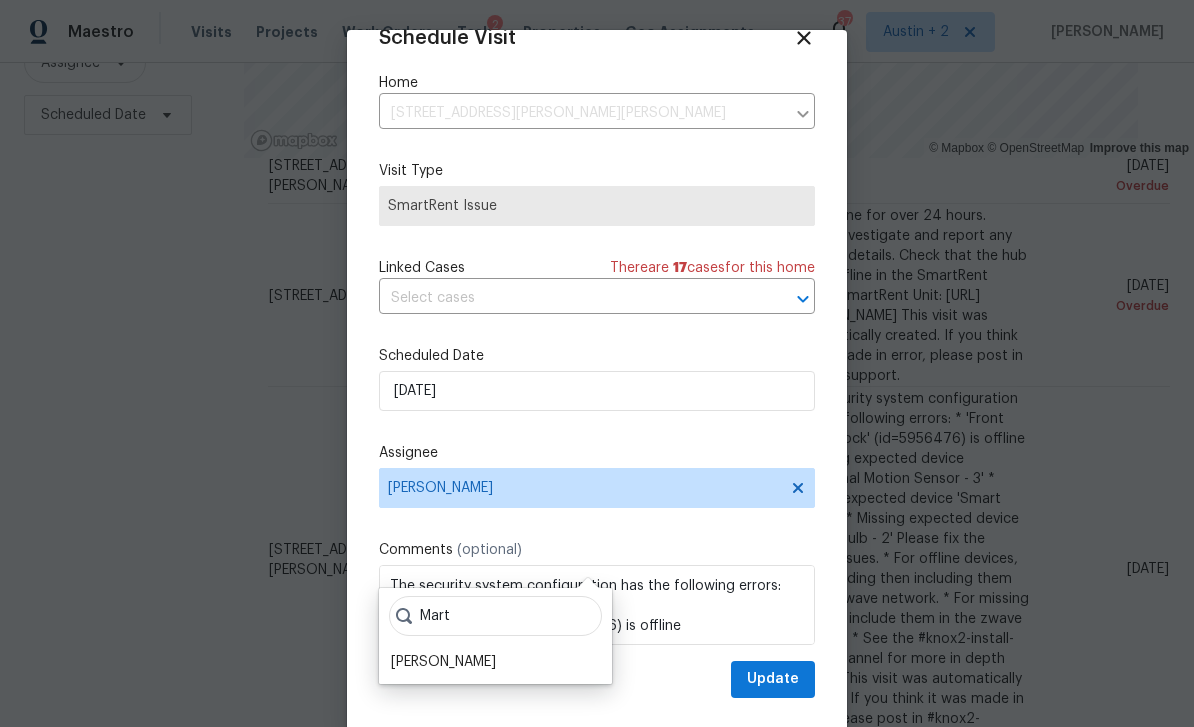 click on "[PERSON_NAME]" at bounding box center (443, 662) 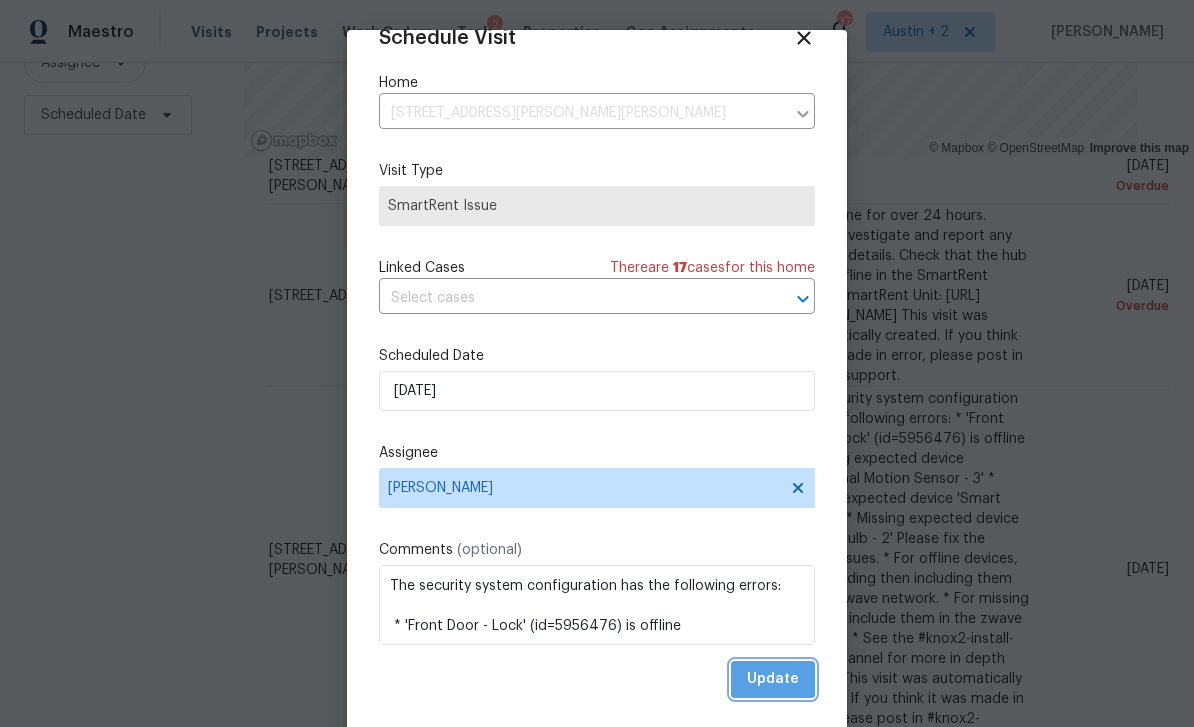 click on "Update" at bounding box center [773, 679] 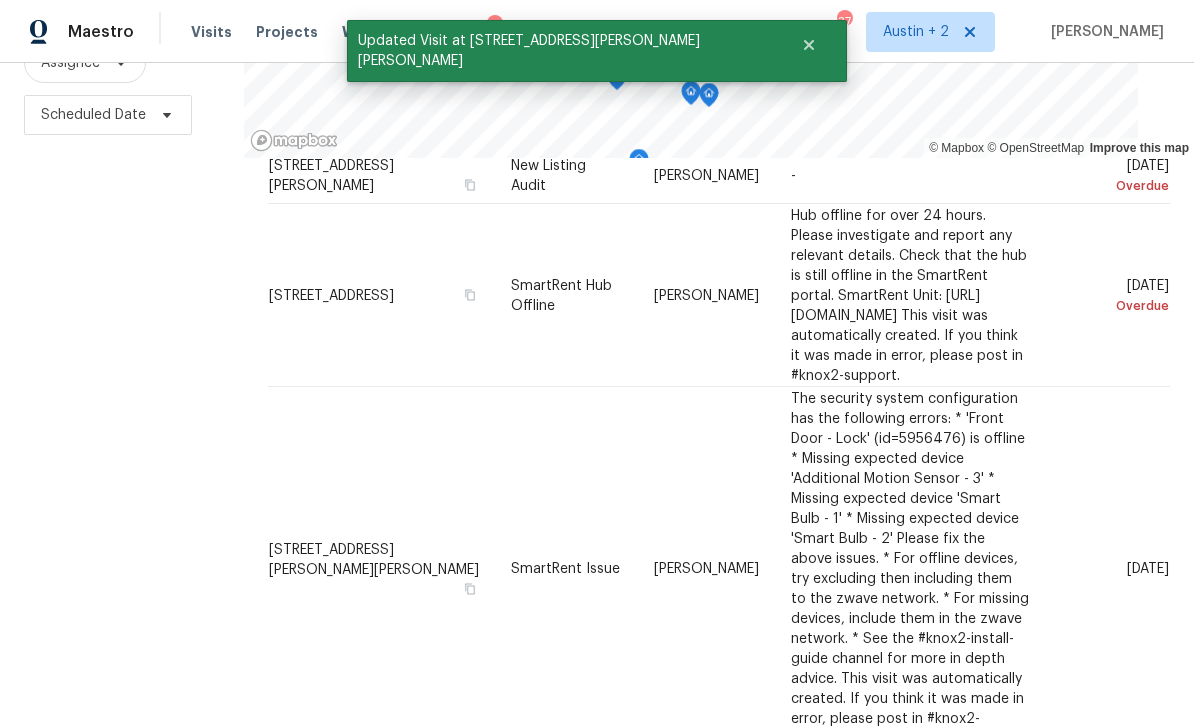 scroll, scrollTop: 767, scrollLeft: 0, axis: vertical 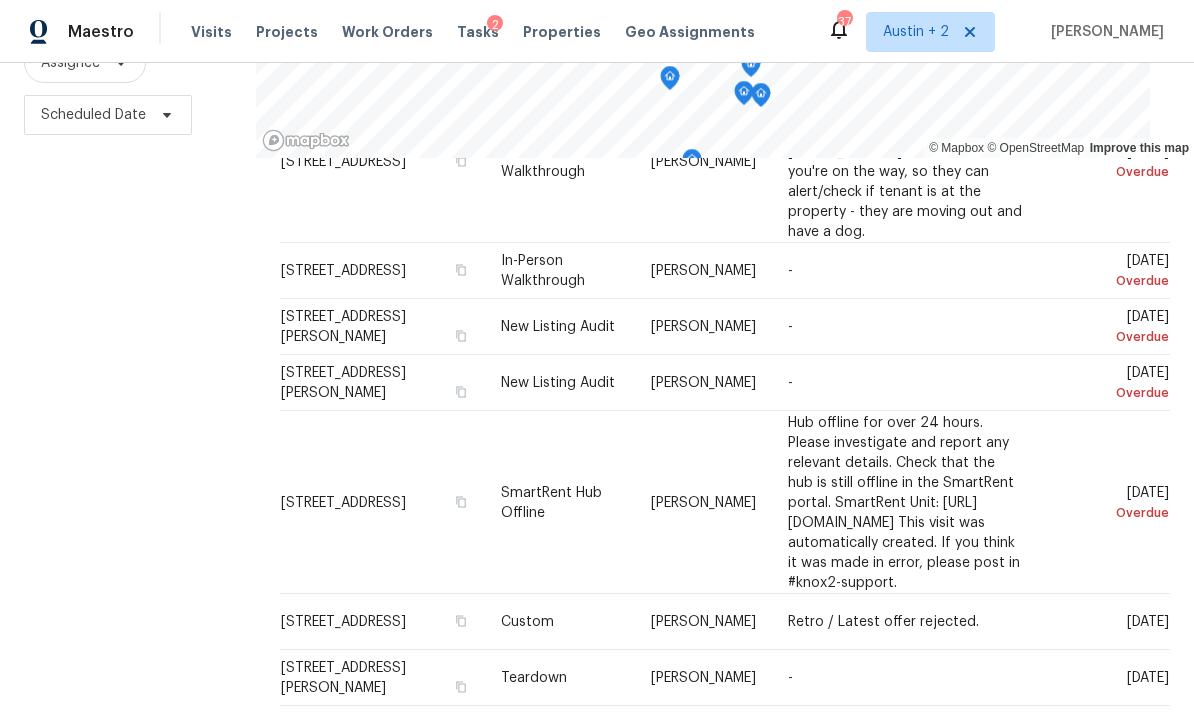 click 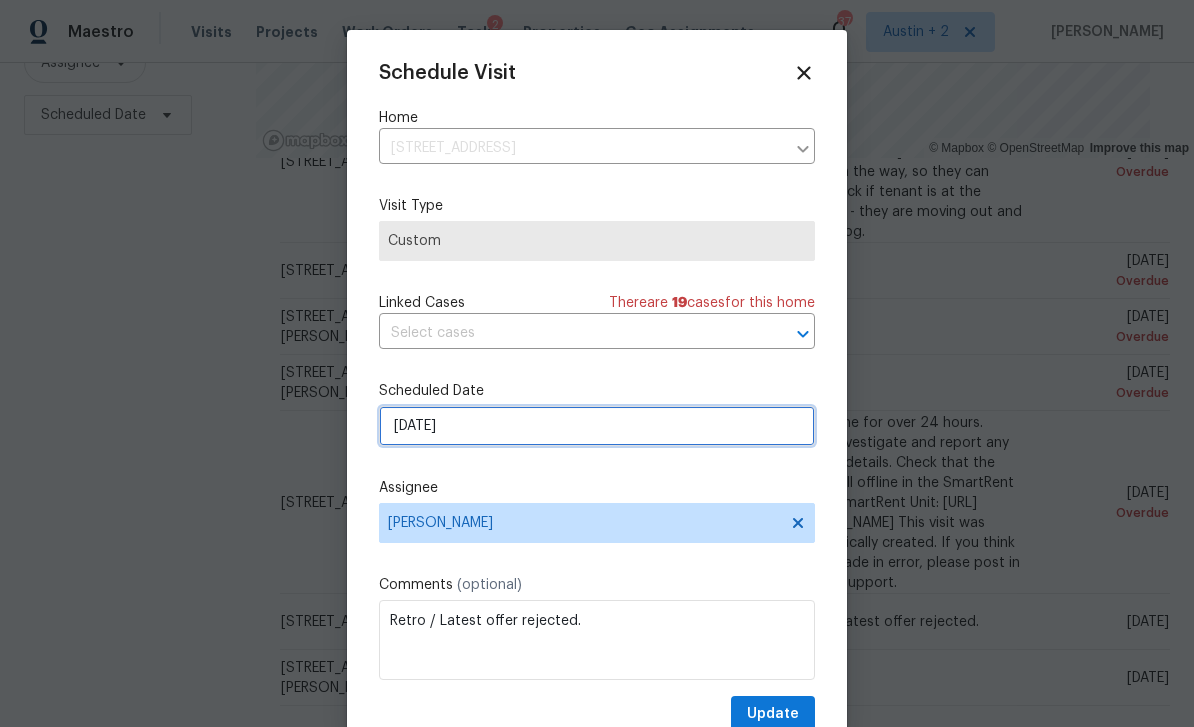 click on "[DATE]" at bounding box center (597, 426) 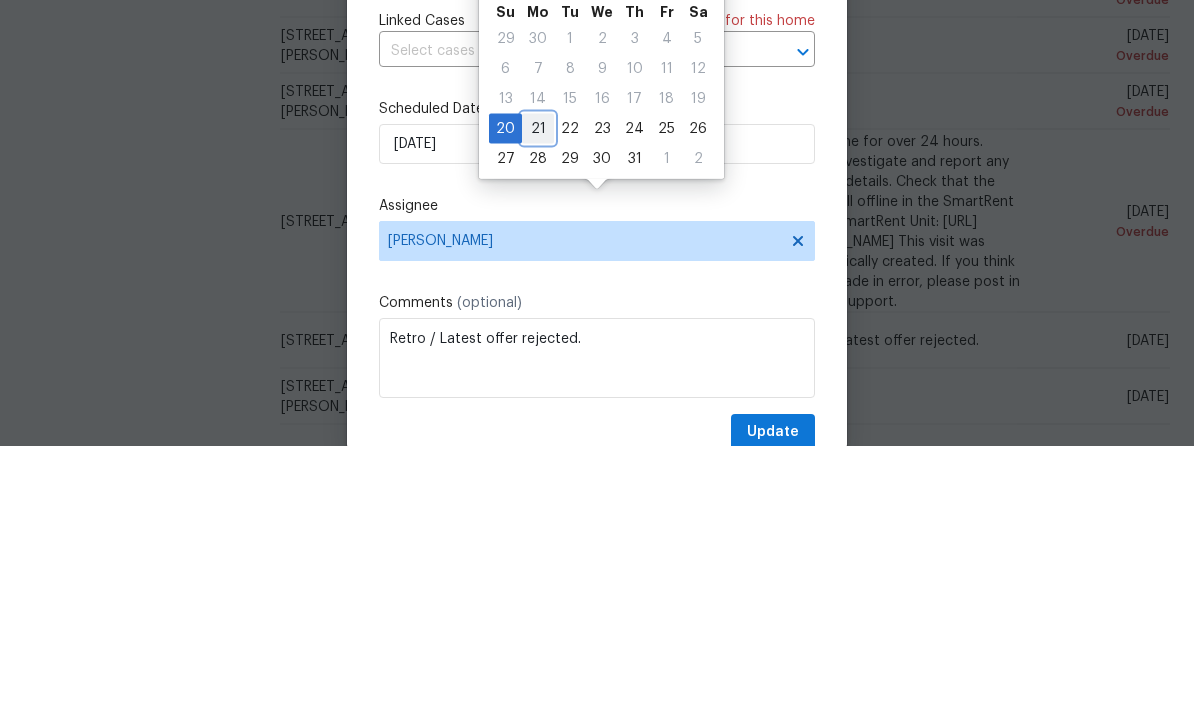 click on "21" at bounding box center (538, 410) 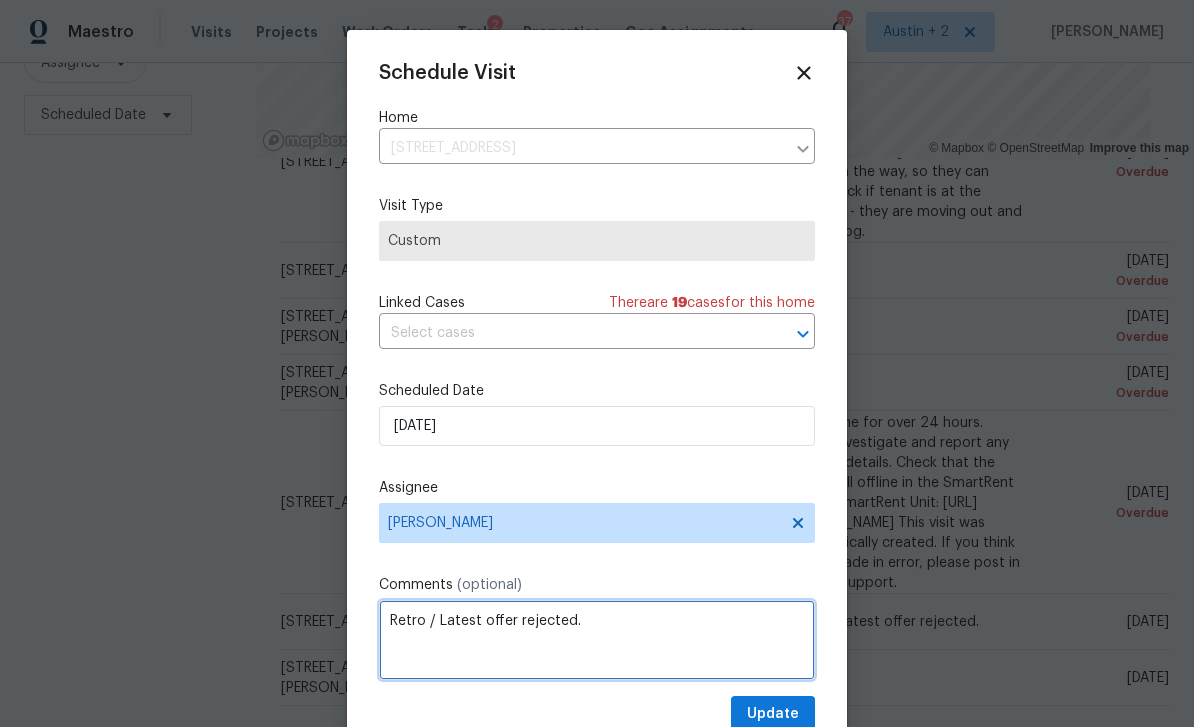 click on "Retro / Latest offer rejected." at bounding box center [597, 640] 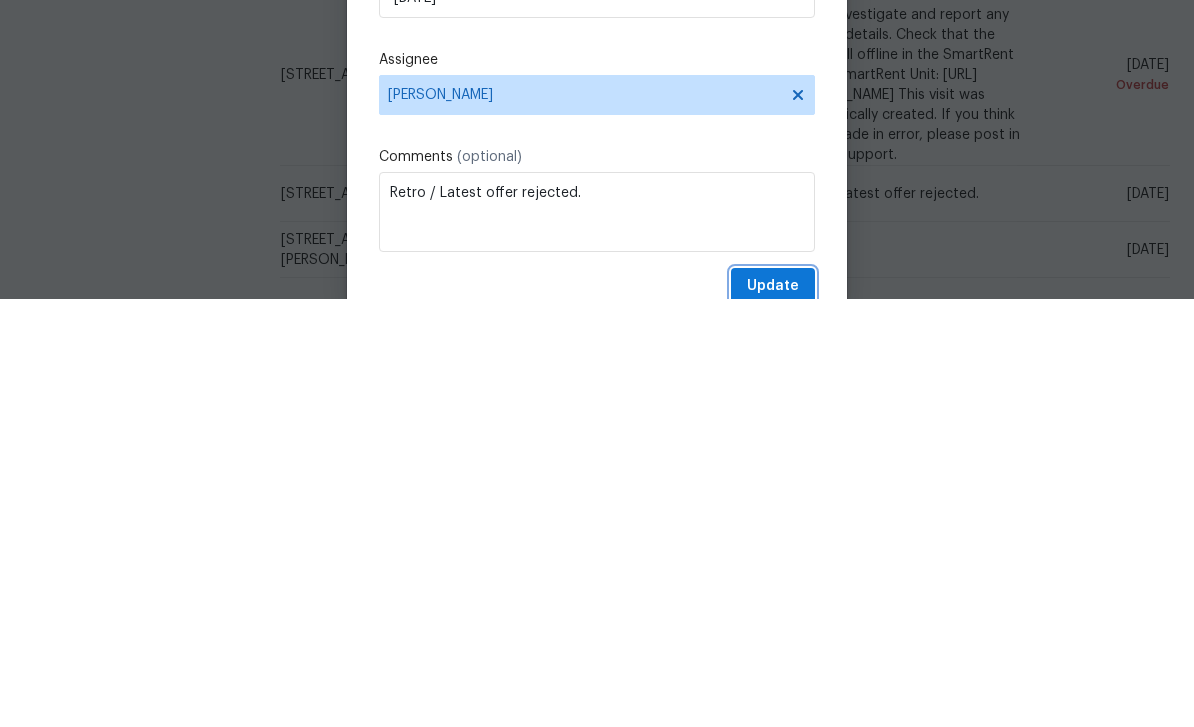 click on "Update" at bounding box center [773, 714] 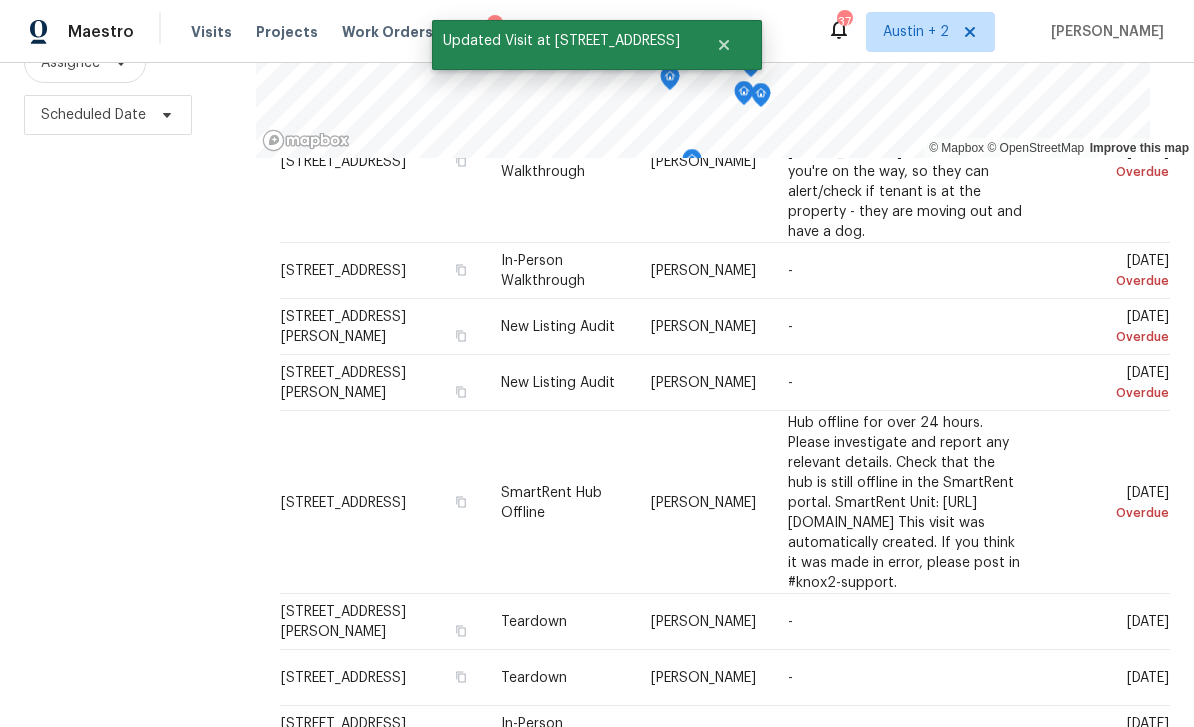 click at bounding box center [0, 0] 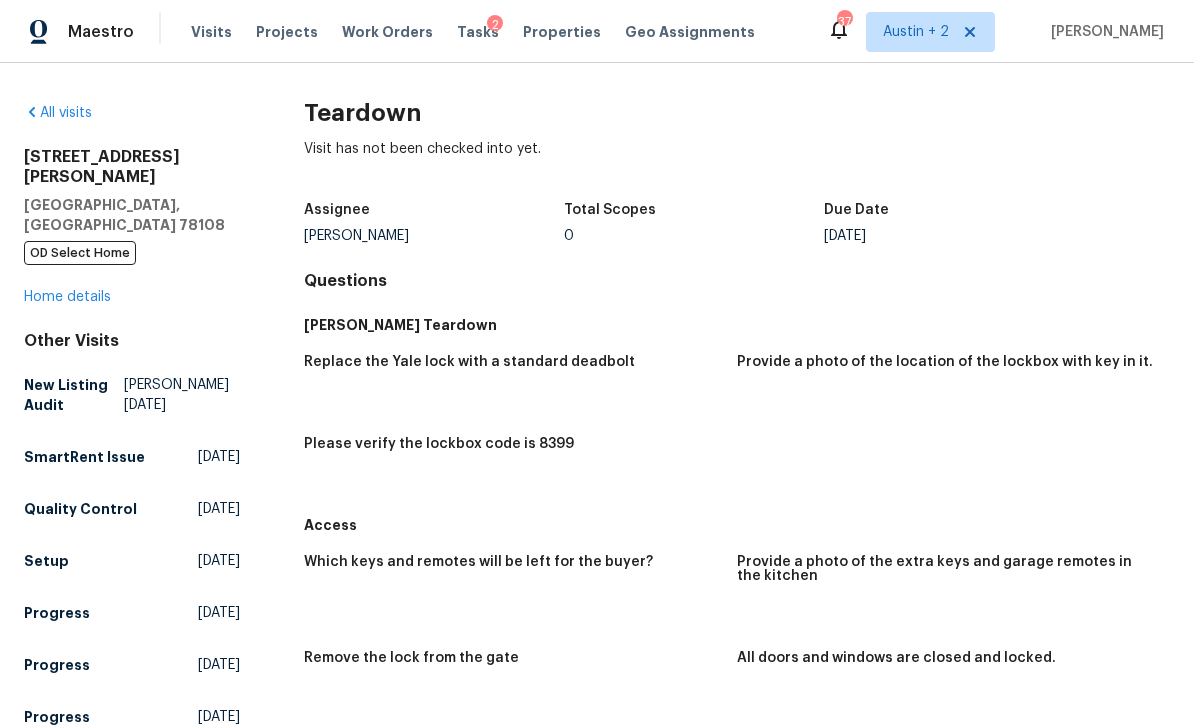 click on "Visits" at bounding box center (211, 32) 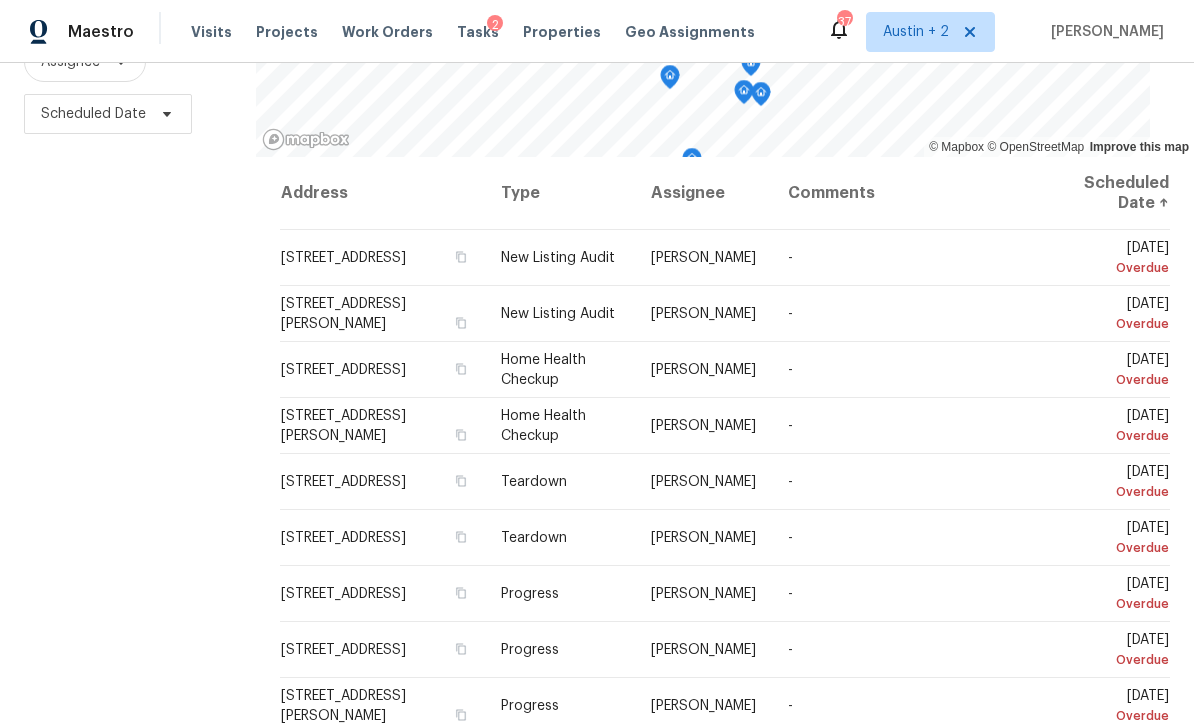 scroll, scrollTop: 265, scrollLeft: 0, axis: vertical 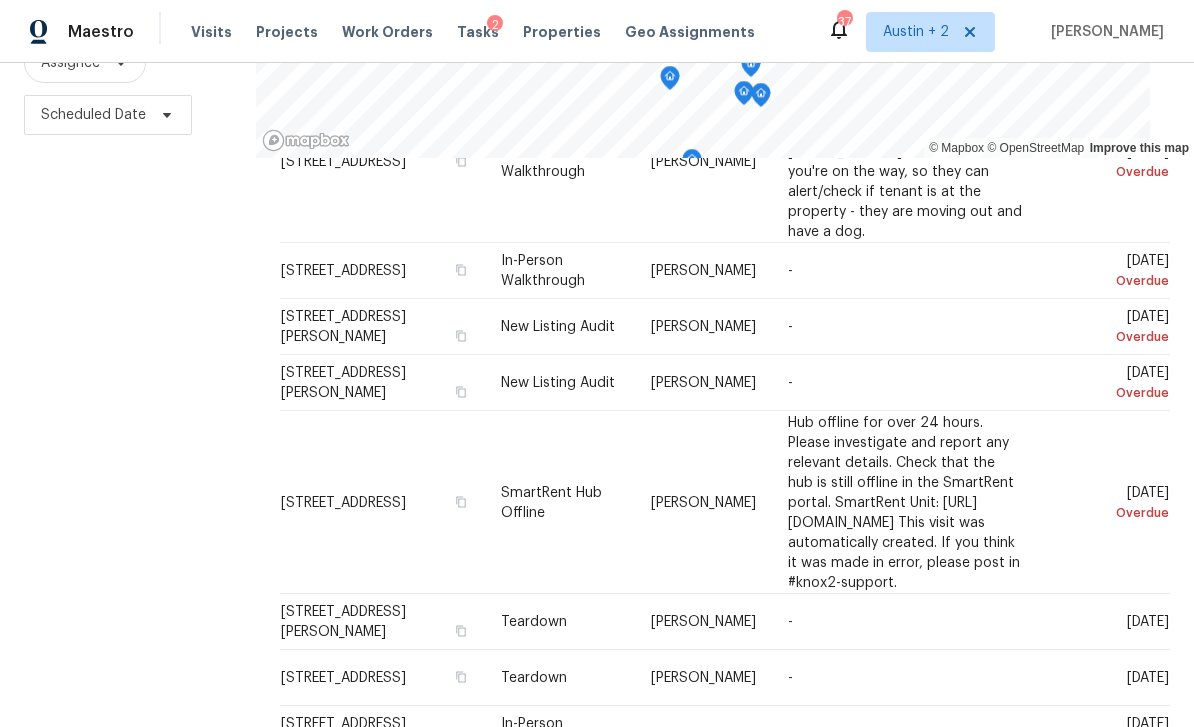 click on "[DATE] Overdue" at bounding box center [1105, 502] 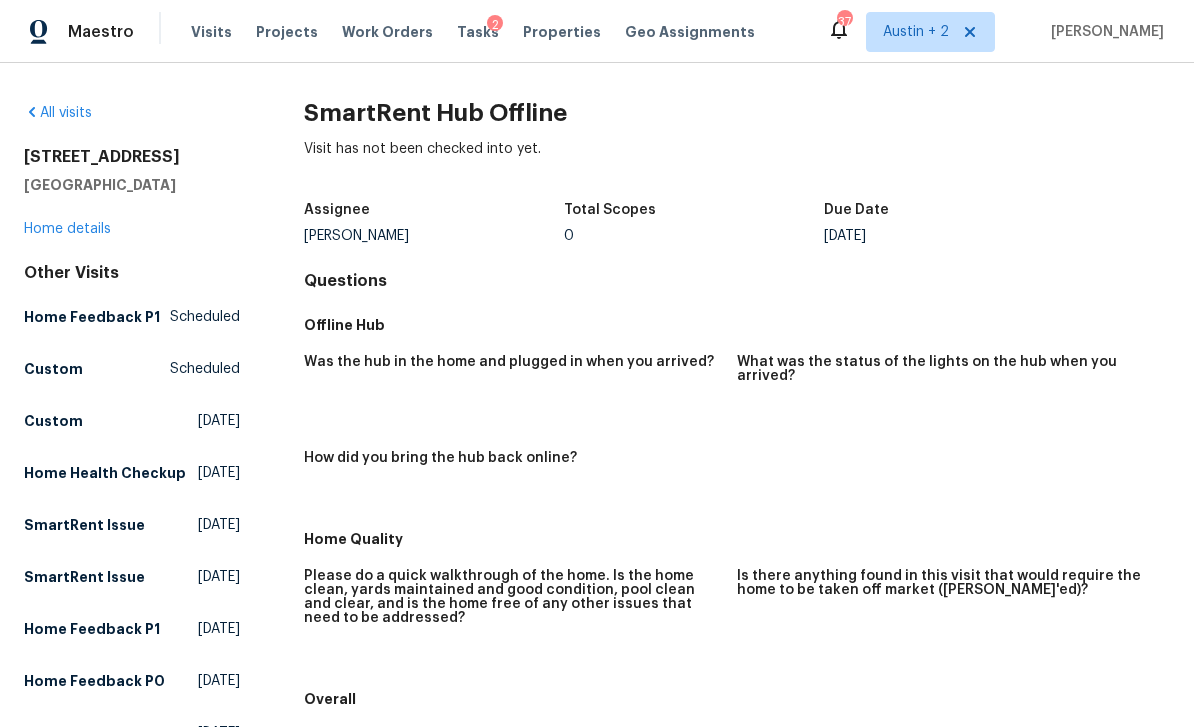 click on "Visits" at bounding box center [211, 32] 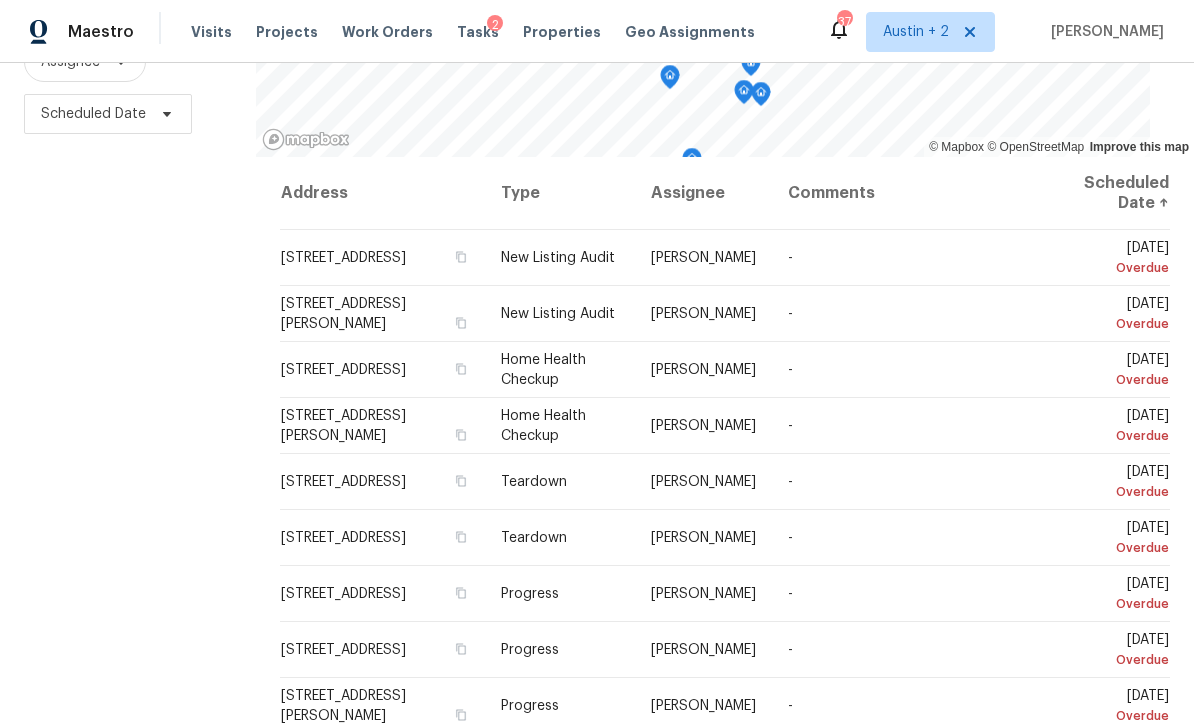 scroll, scrollTop: 265, scrollLeft: 0, axis: vertical 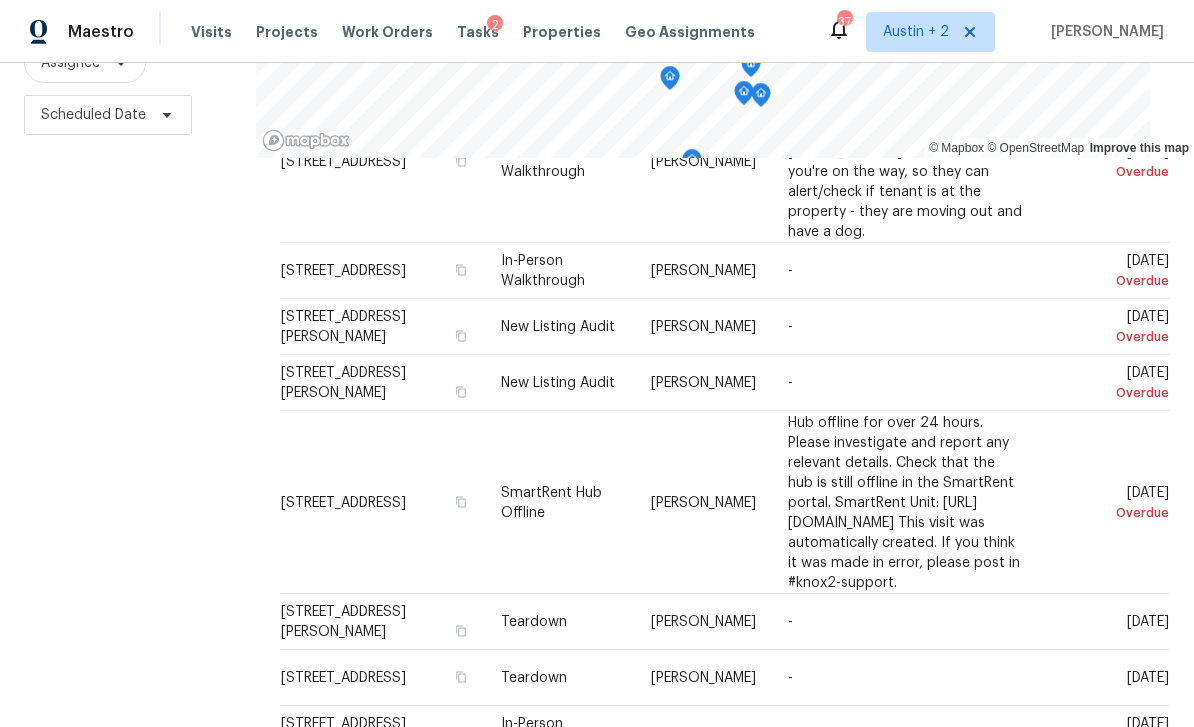 click 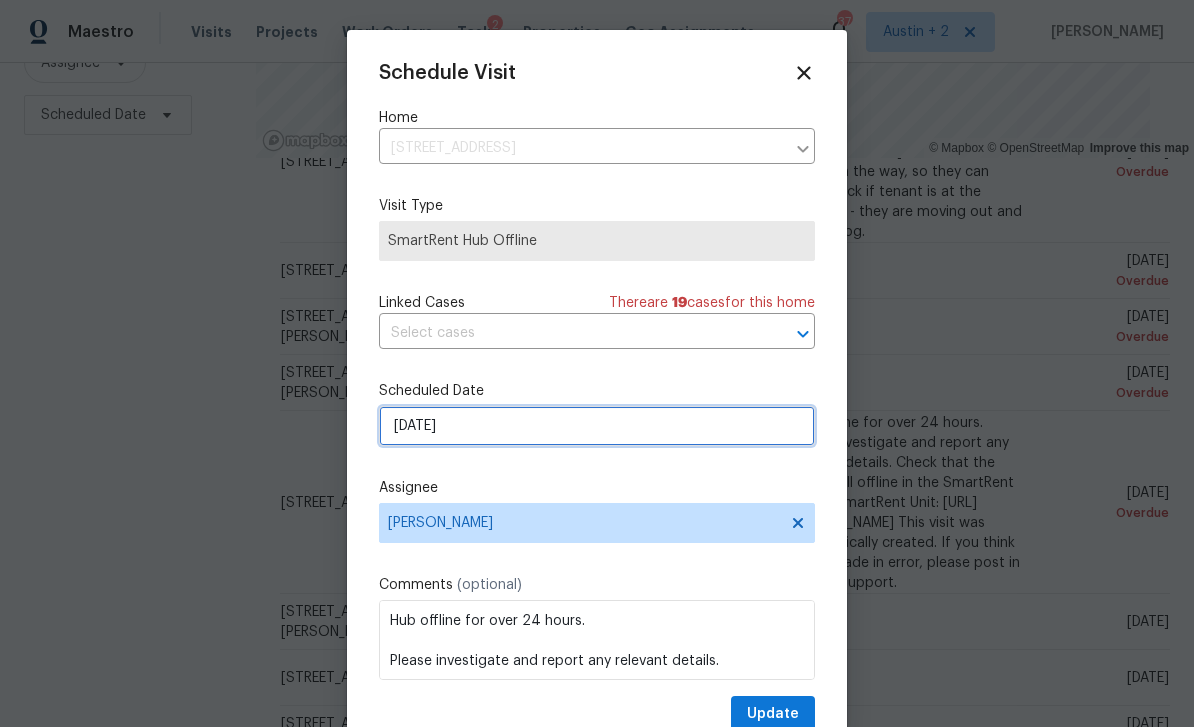 click on "[DATE]" at bounding box center [597, 426] 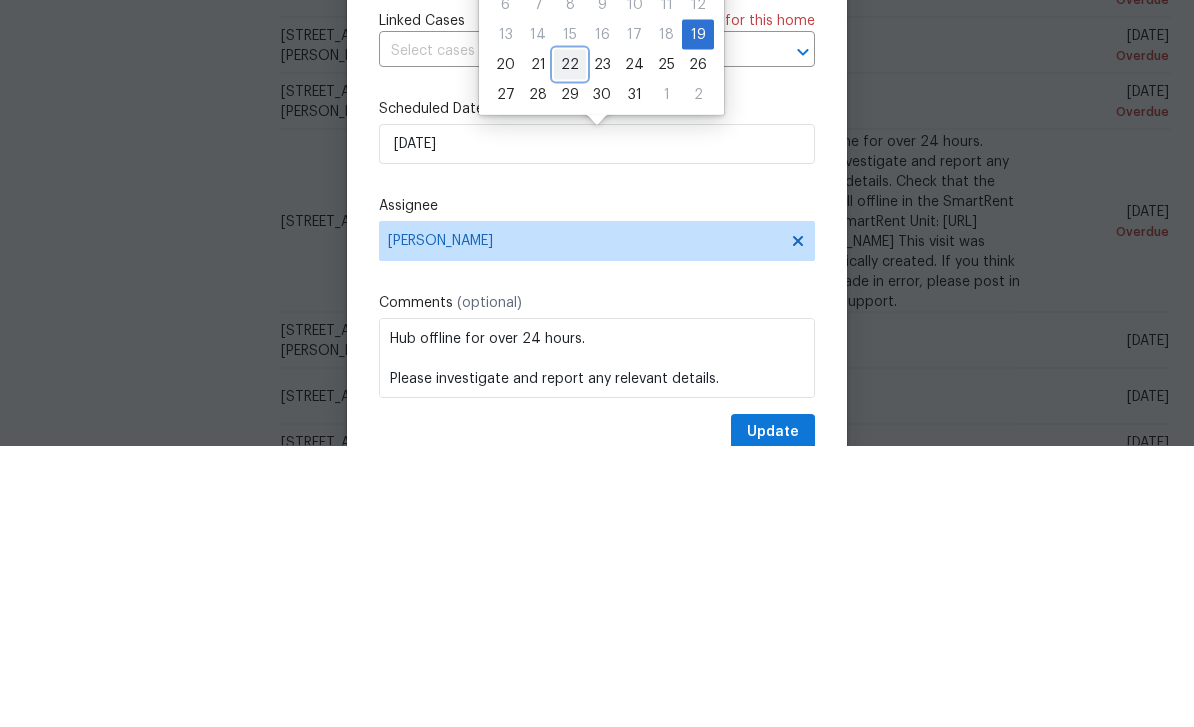 click on "22" at bounding box center (570, 346) 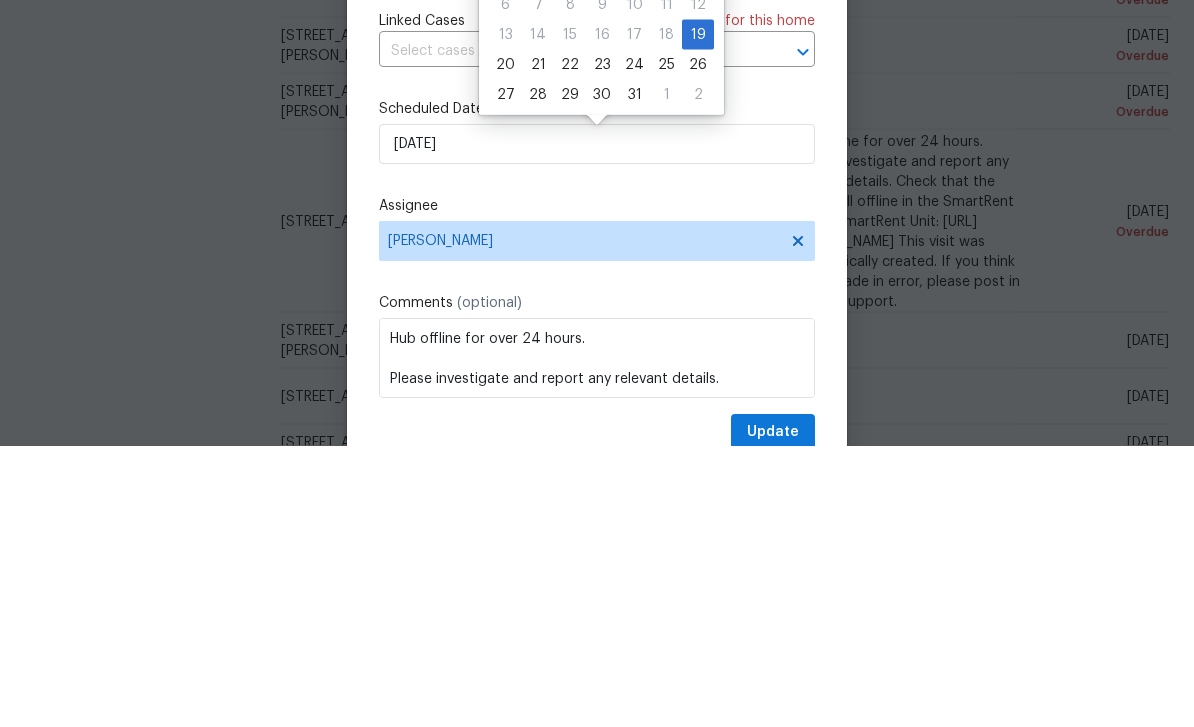 scroll, scrollTop: 64, scrollLeft: 0, axis: vertical 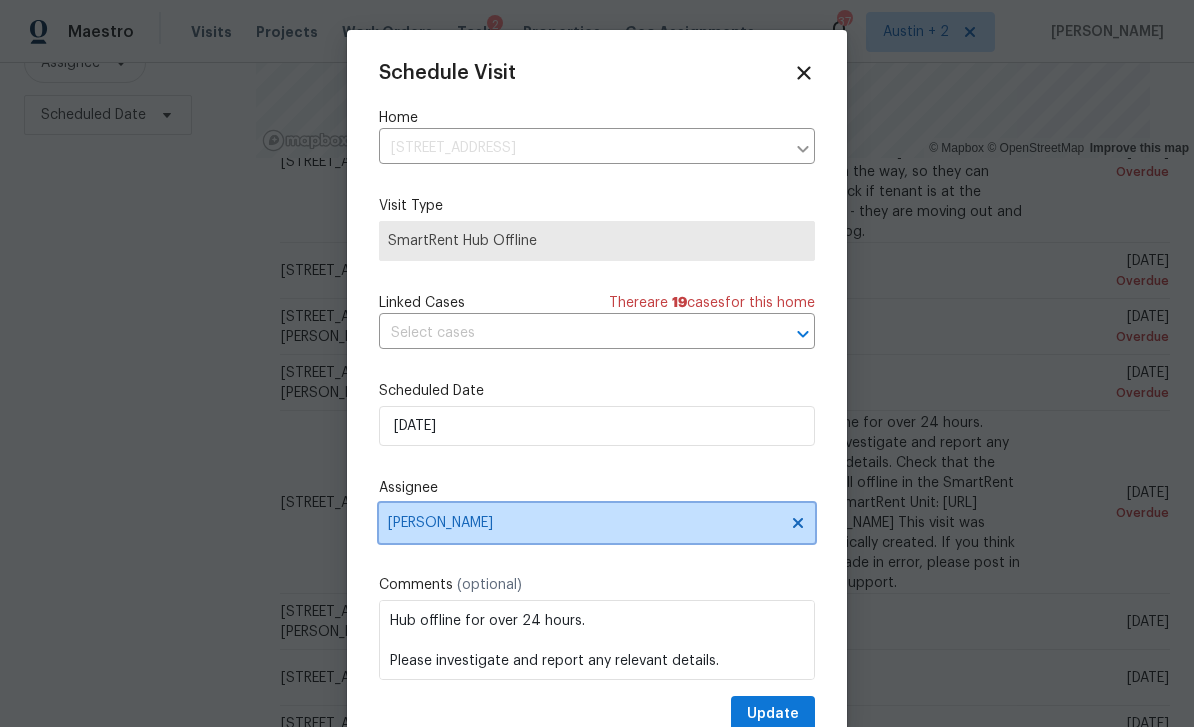 click on "[PERSON_NAME]" at bounding box center [584, 523] 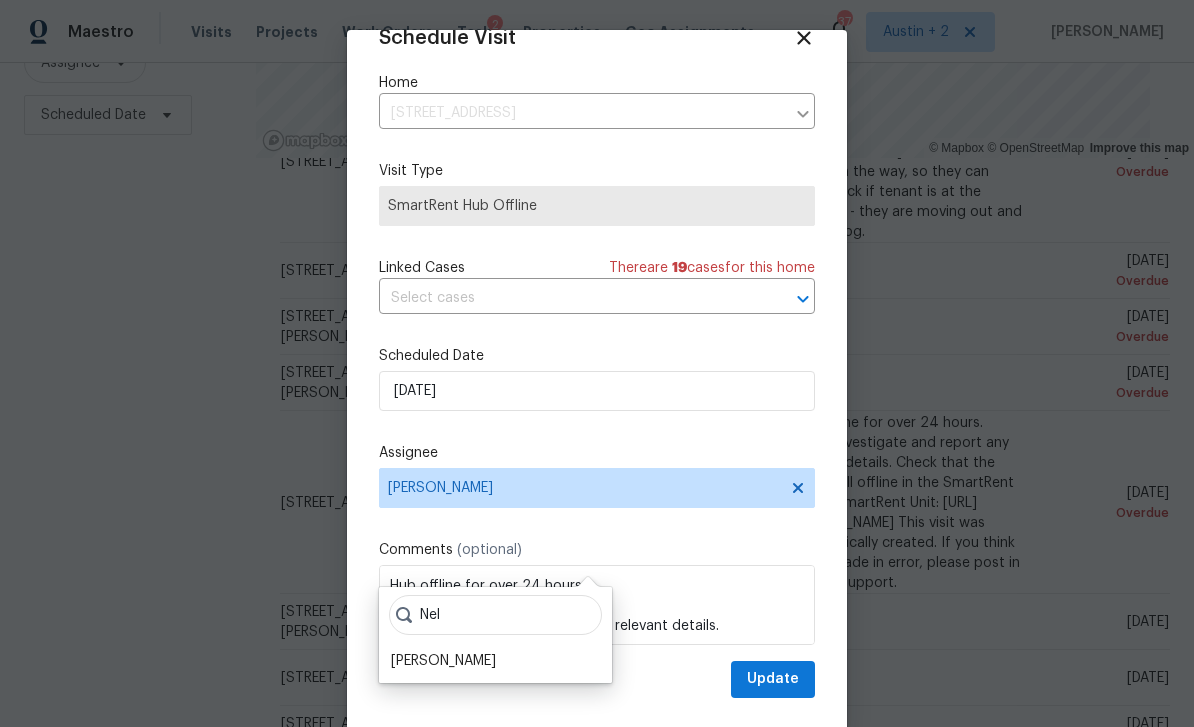 scroll, scrollTop: 39, scrollLeft: 0, axis: vertical 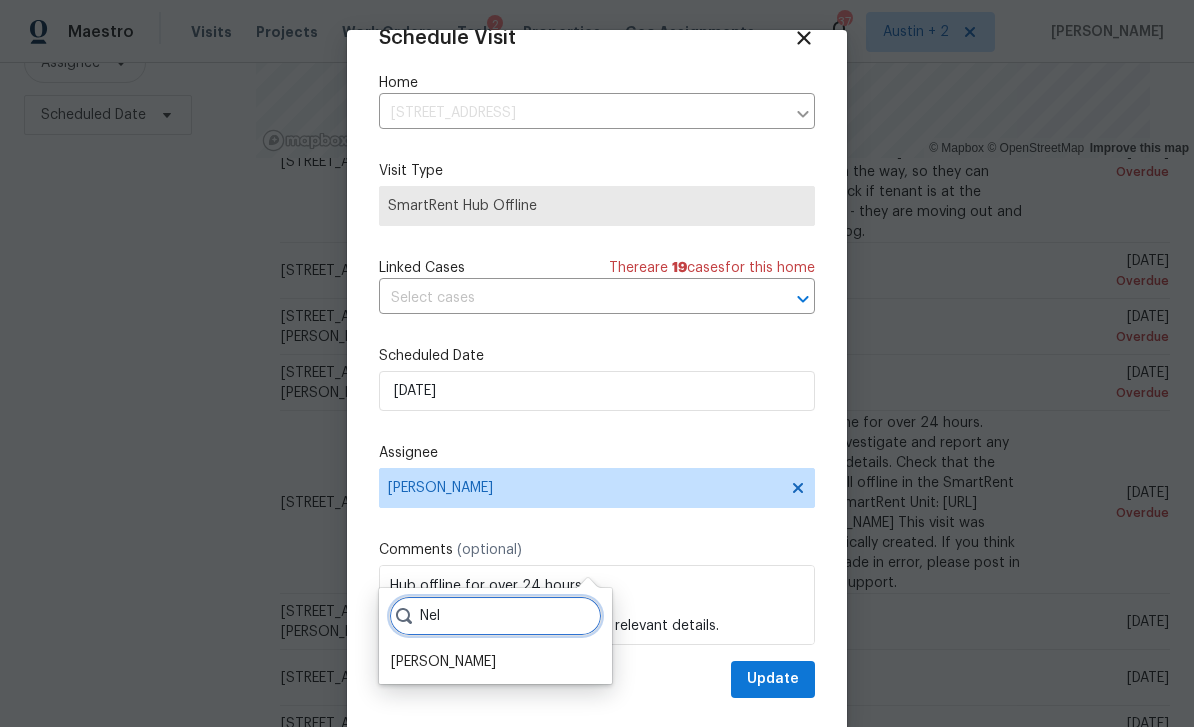 type on "Nel" 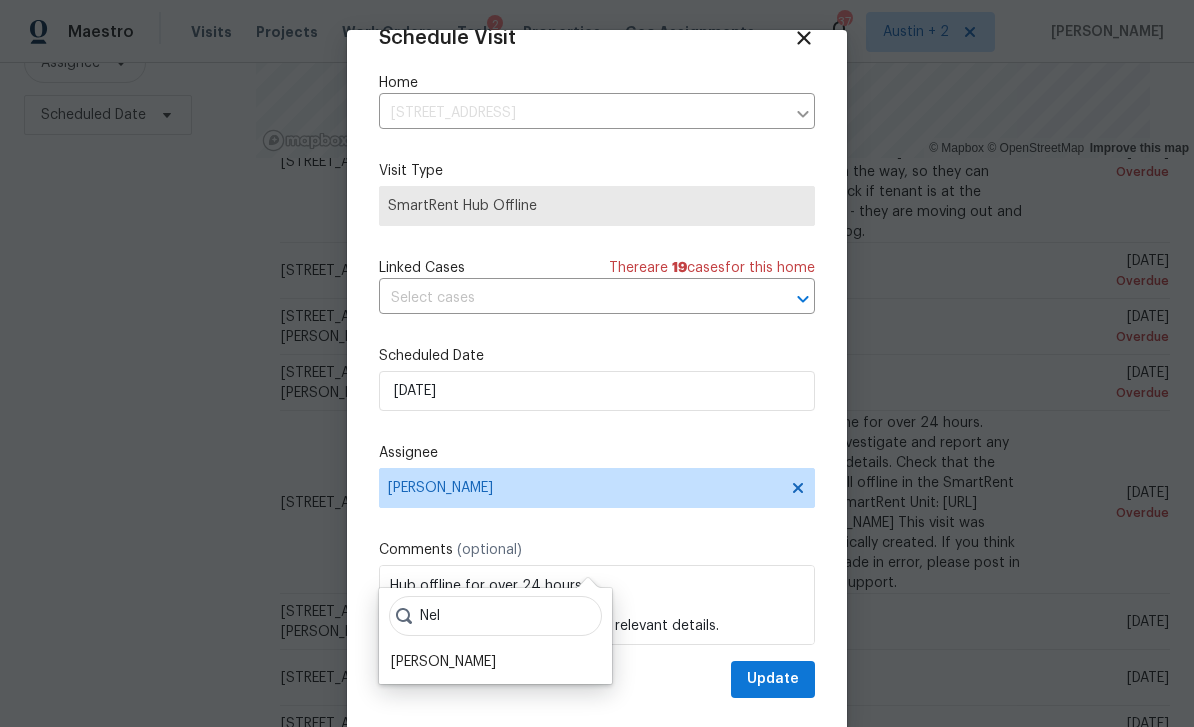 click on "[PERSON_NAME]" at bounding box center (443, 662) 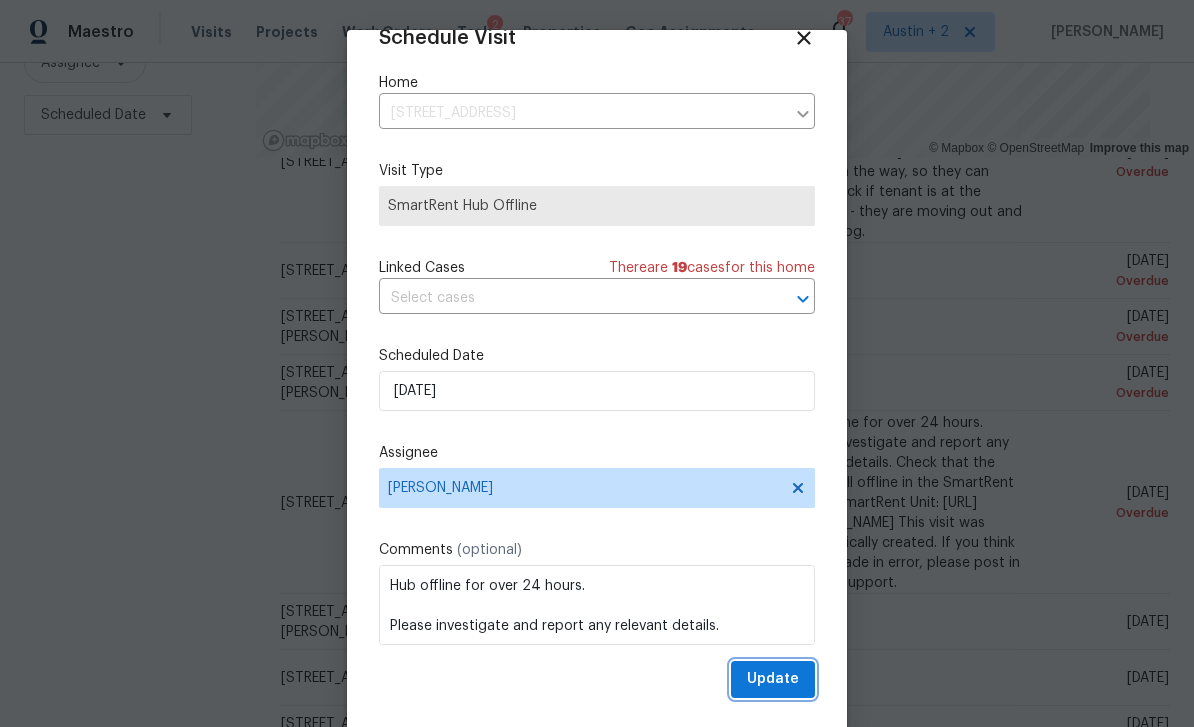 click on "Update" at bounding box center (773, 679) 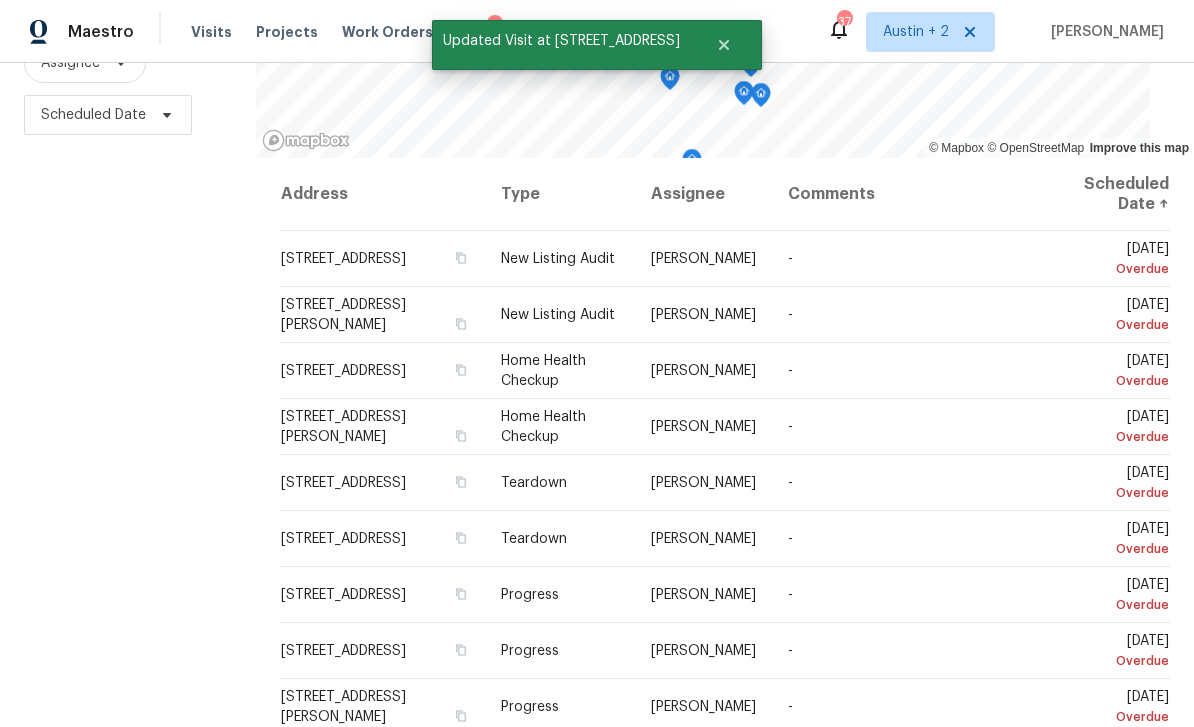 scroll, scrollTop: 0, scrollLeft: 0, axis: both 